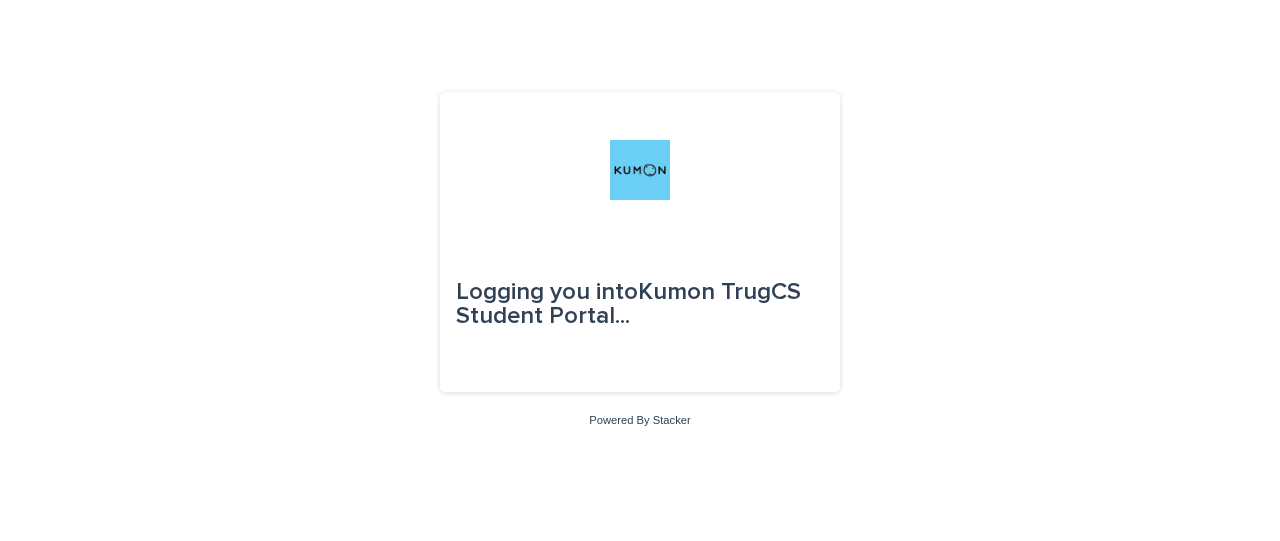 scroll, scrollTop: 0, scrollLeft: 0, axis: both 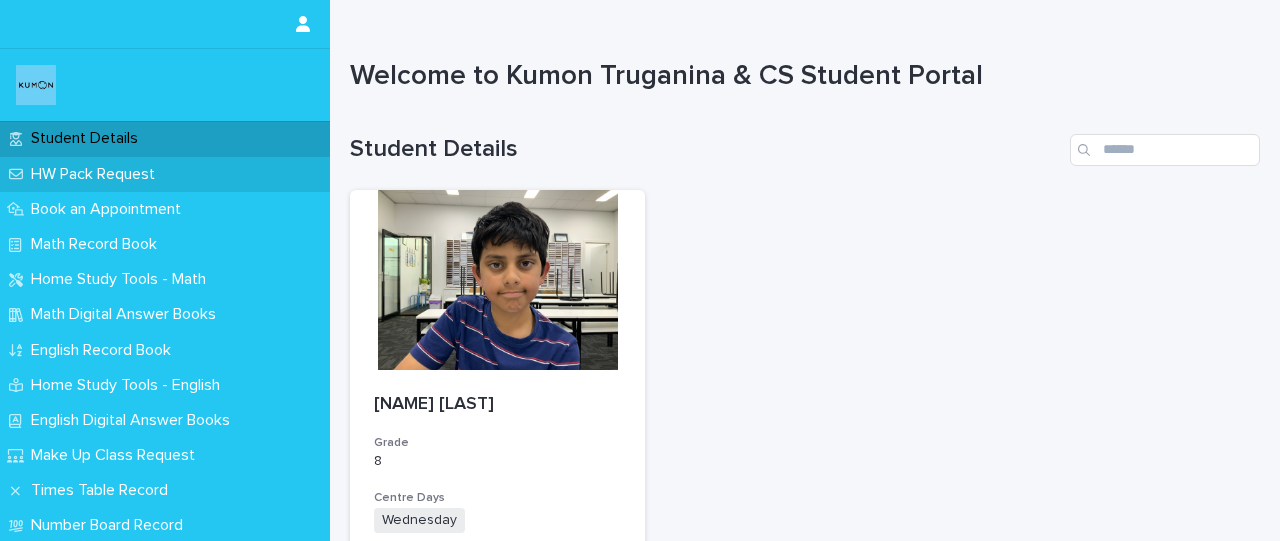 click on "HW Pack Request" at bounding box center [97, 174] 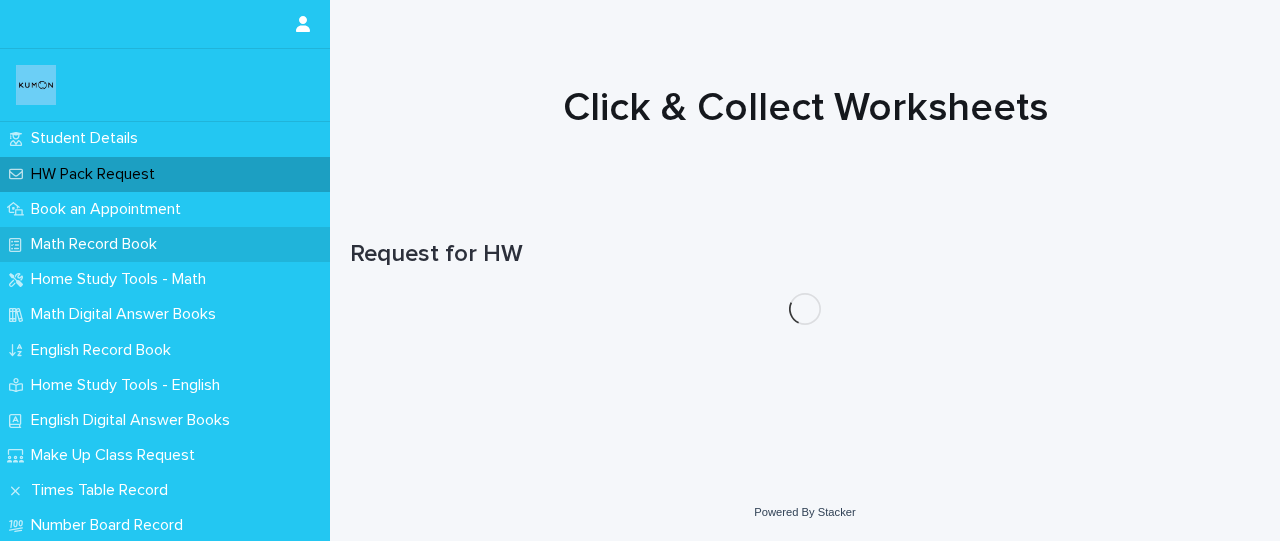 click on "Math Record Book" at bounding box center (165, 244) 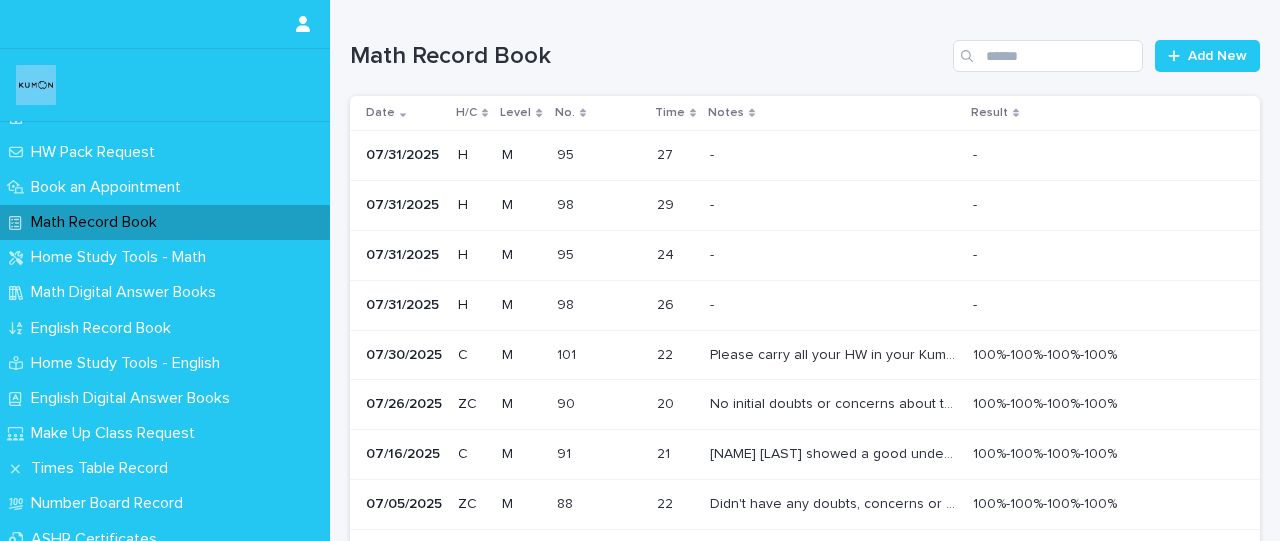 scroll, scrollTop: 178, scrollLeft: 0, axis: vertical 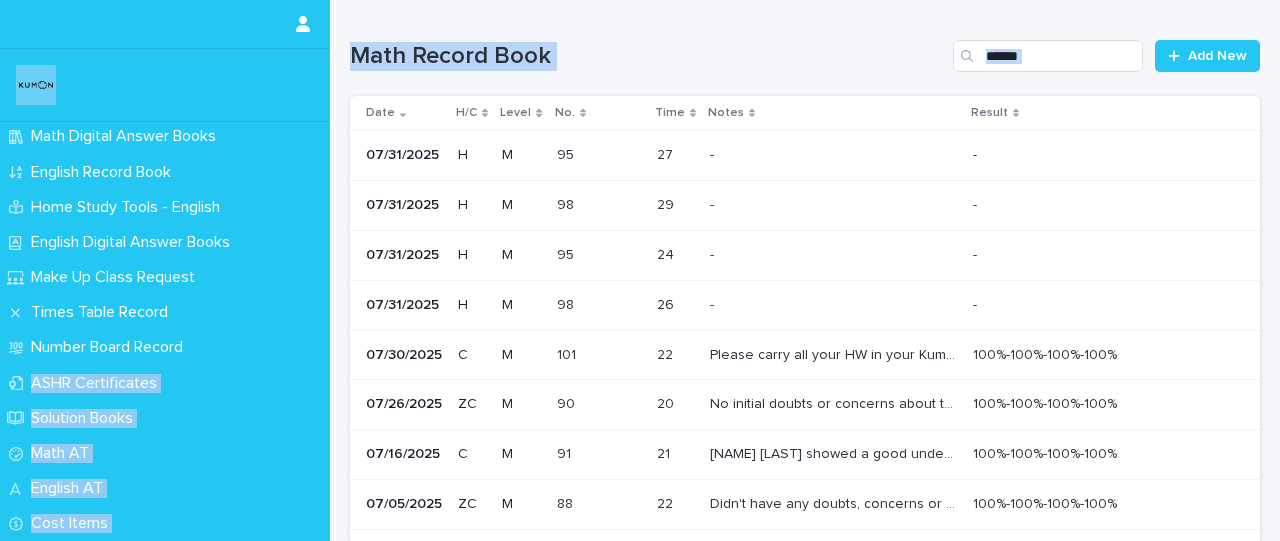 drag, startPoint x: 330, startPoint y: 409, endPoint x: 327, endPoint y: 364, distance: 45.099888 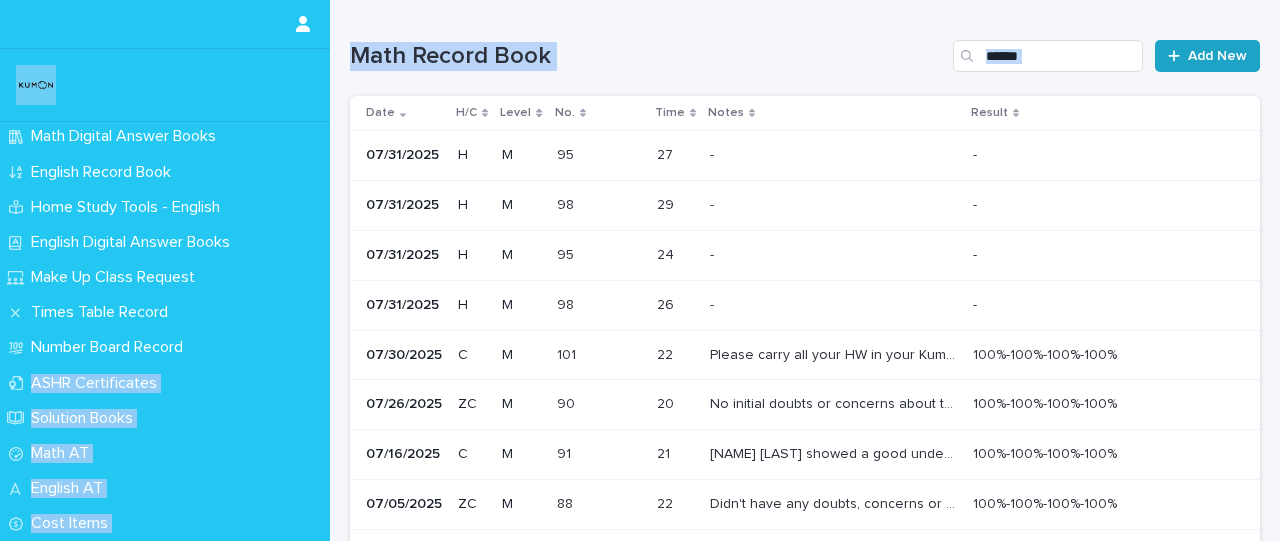click on "Add New" at bounding box center [1207, 56] 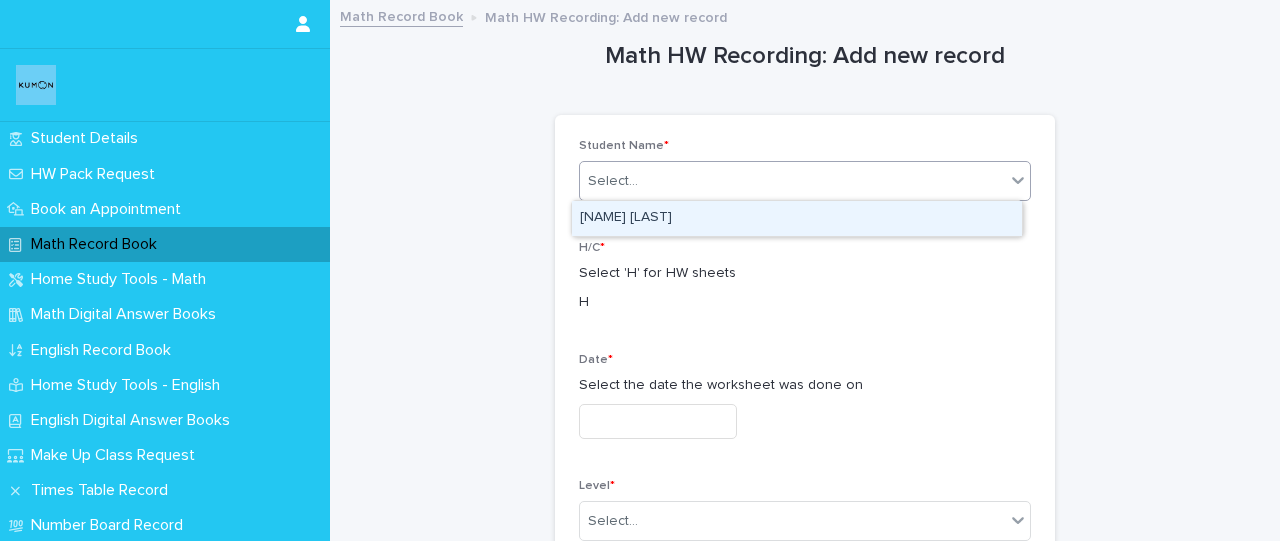 click on "Select..." at bounding box center (792, 181) 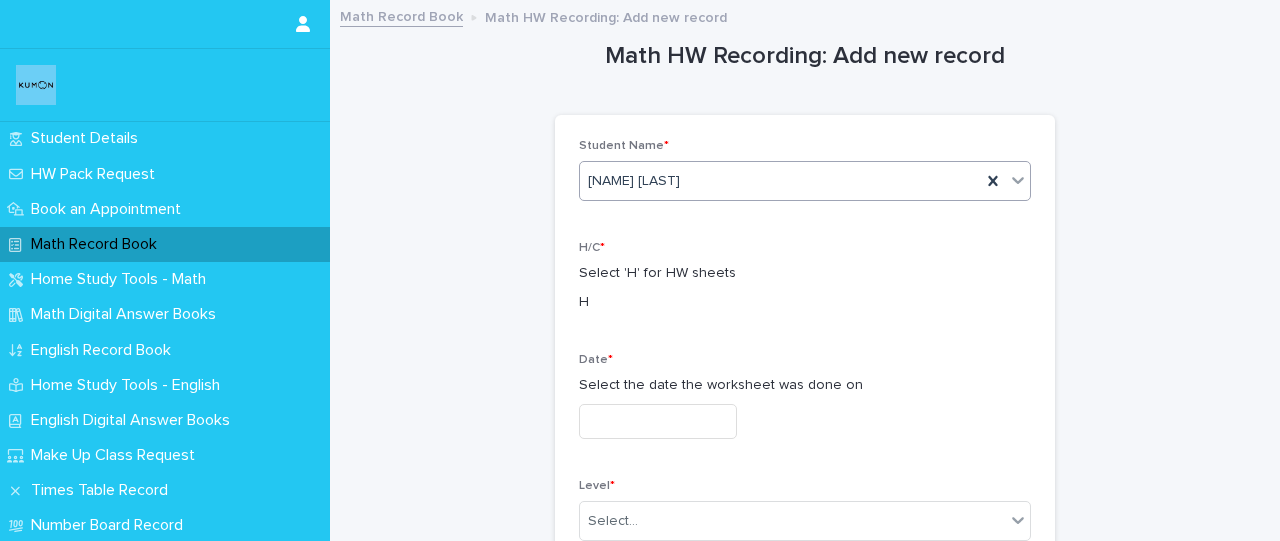 click at bounding box center (658, 421) 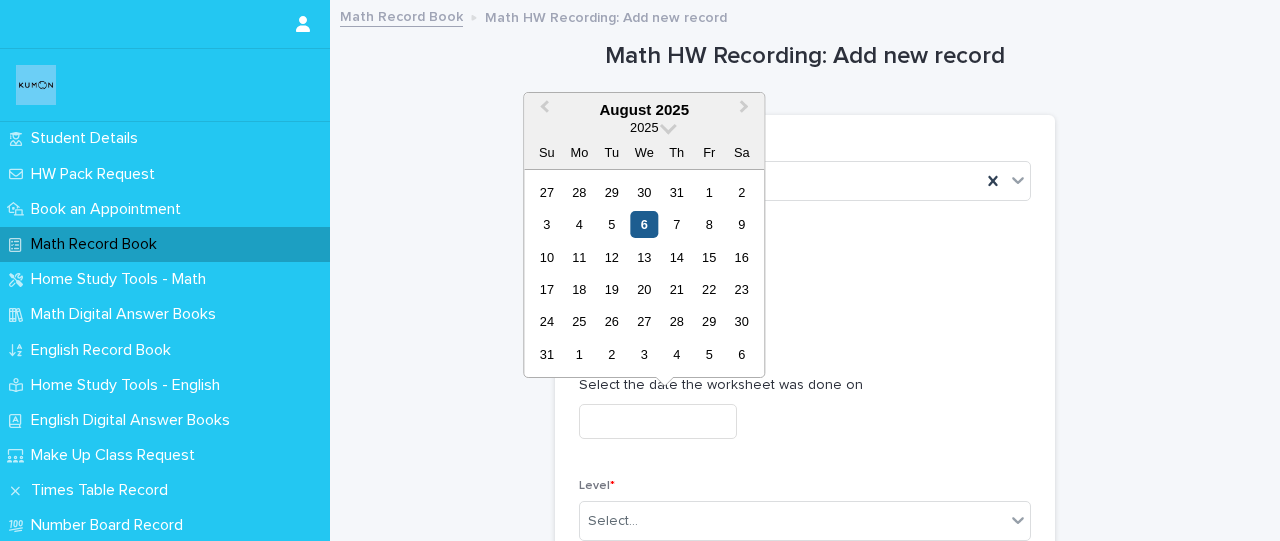 click on "6" at bounding box center [644, 224] 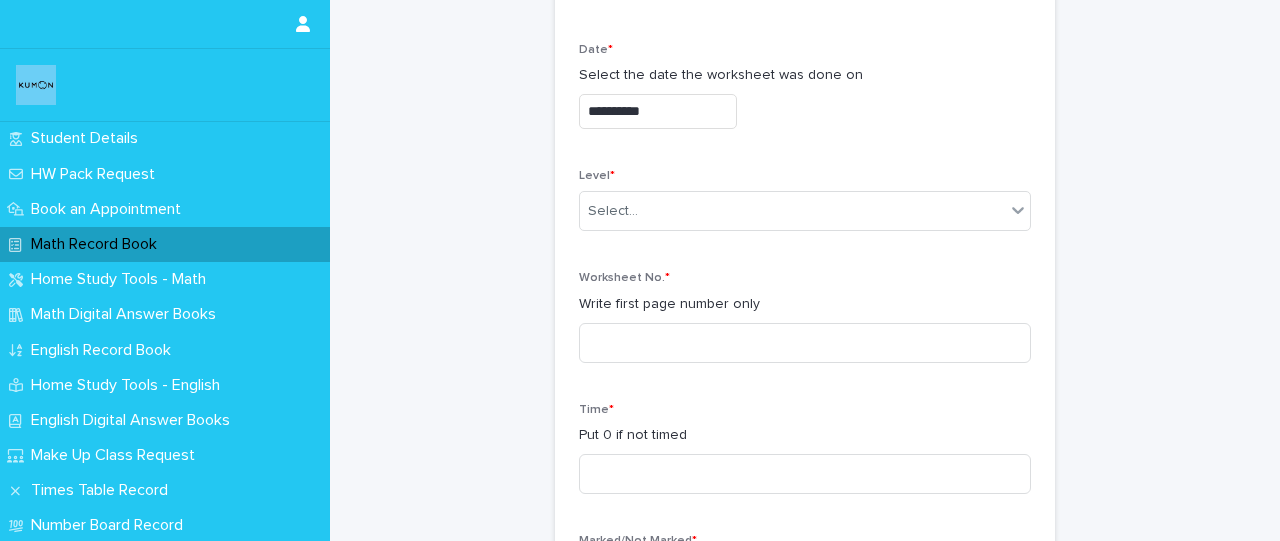scroll, scrollTop: 327, scrollLeft: 0, axis: vertical 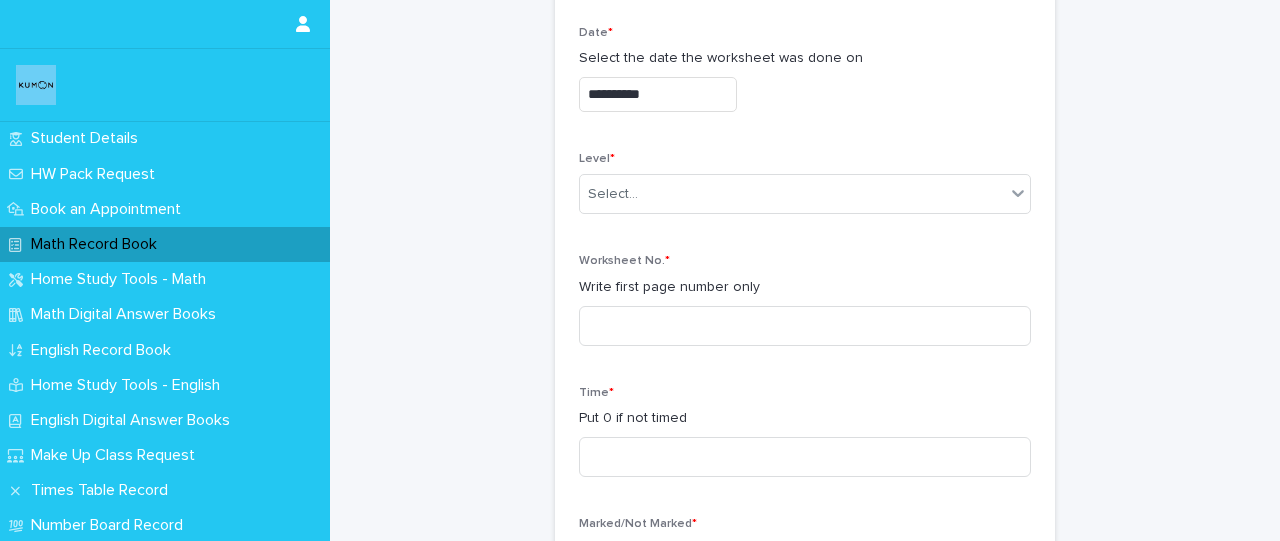click on "Level * Select..." at bounding box center (805, 191) 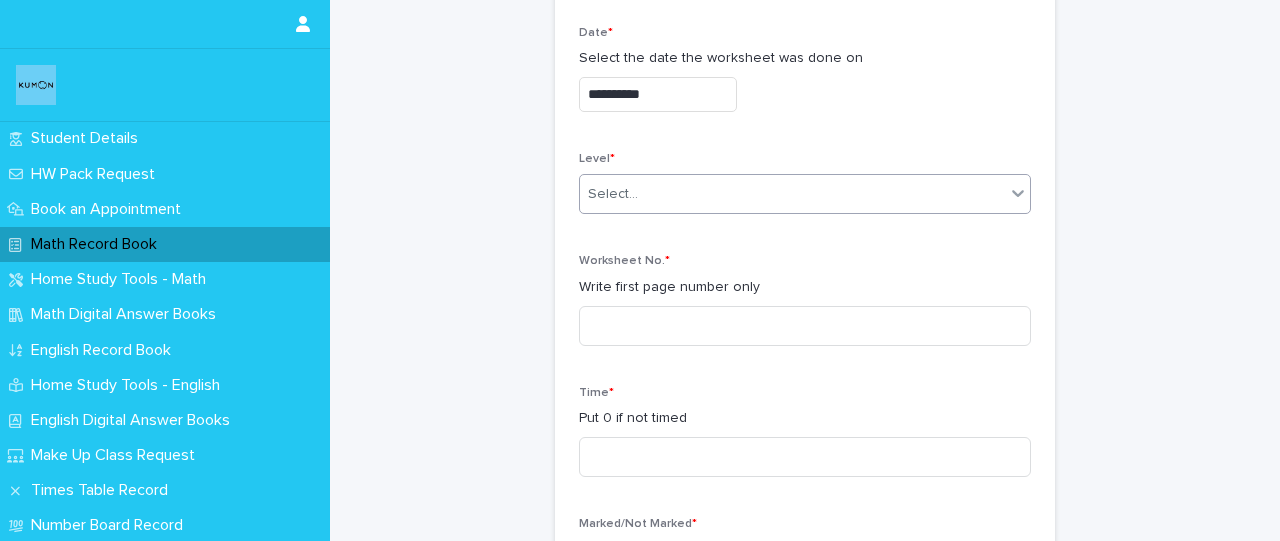 click on "Select..." at bounding box center [792, 194] 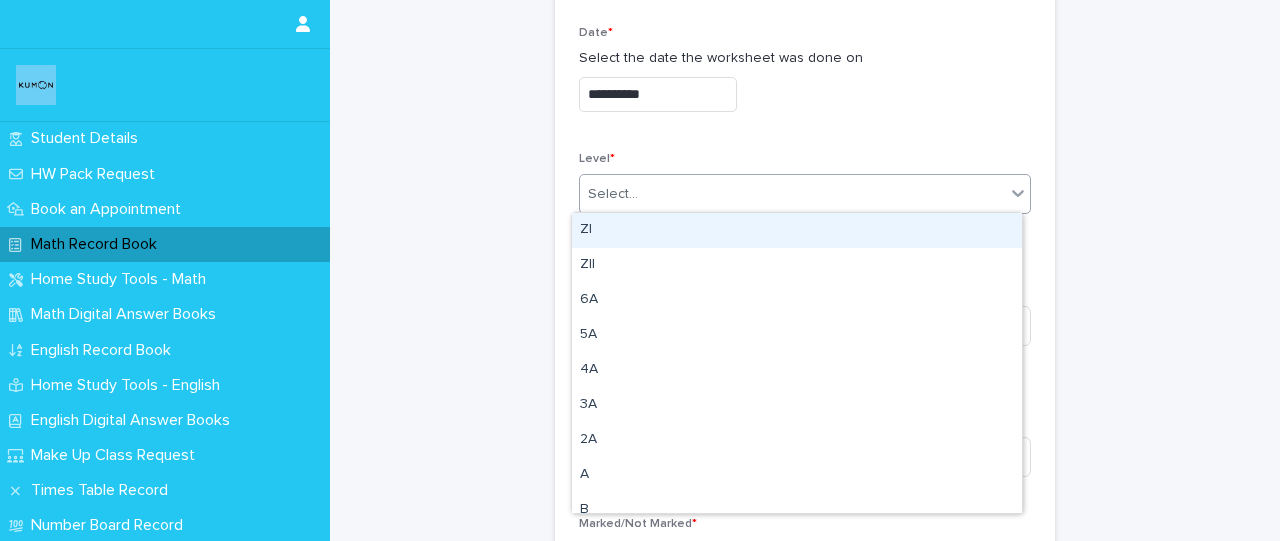 click on "Select..." at bounding box center (792, 194) 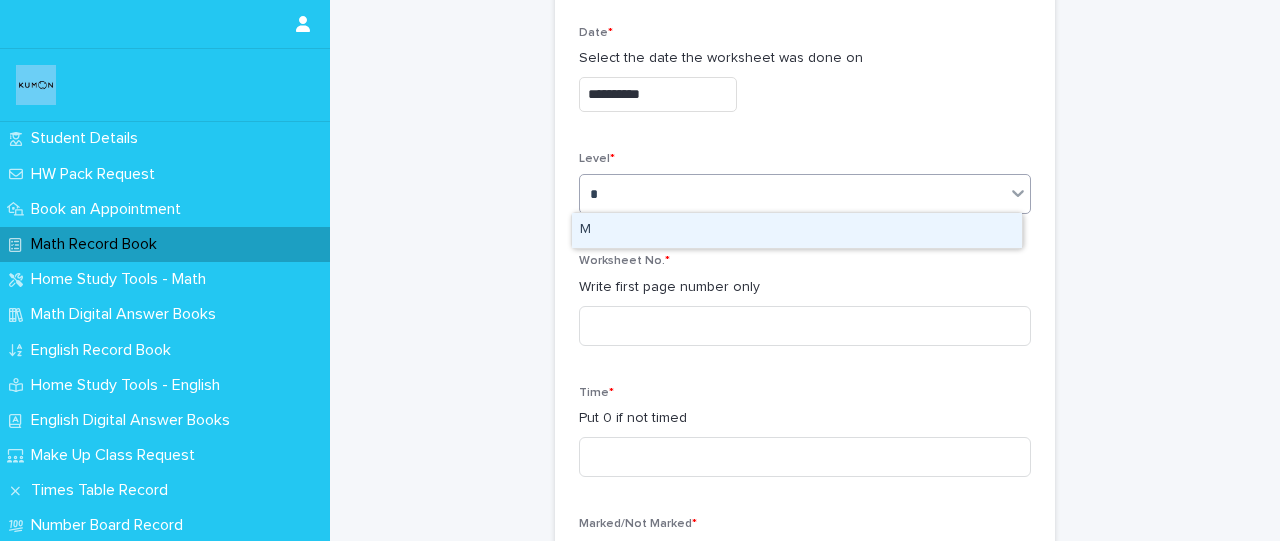 click on "M" at bounding box center [797, 230] 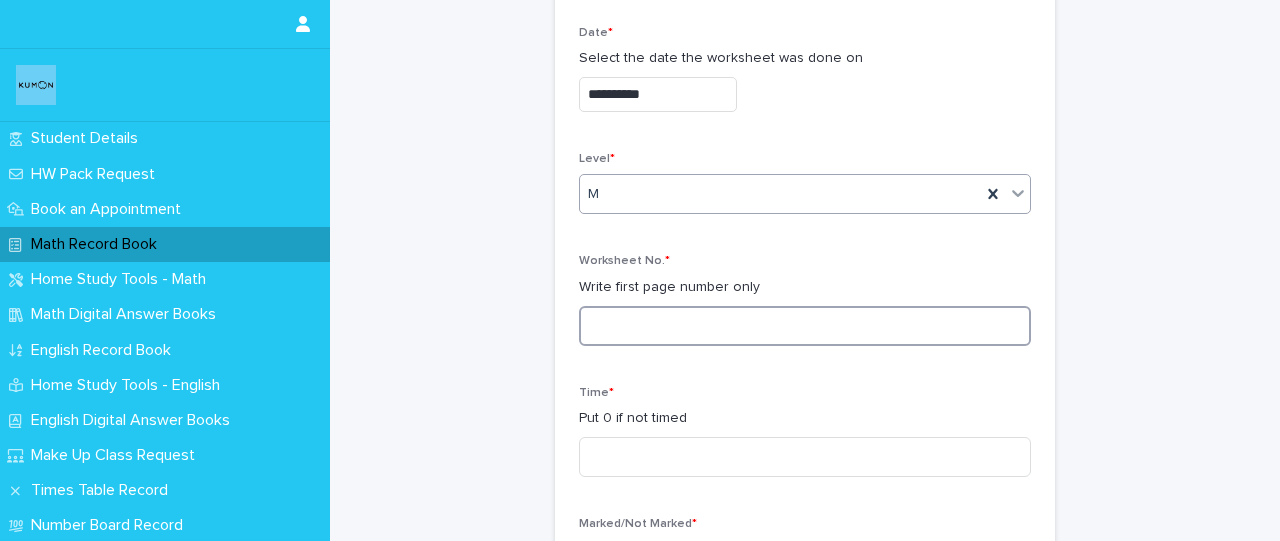 click at bounding box center (805, 326) 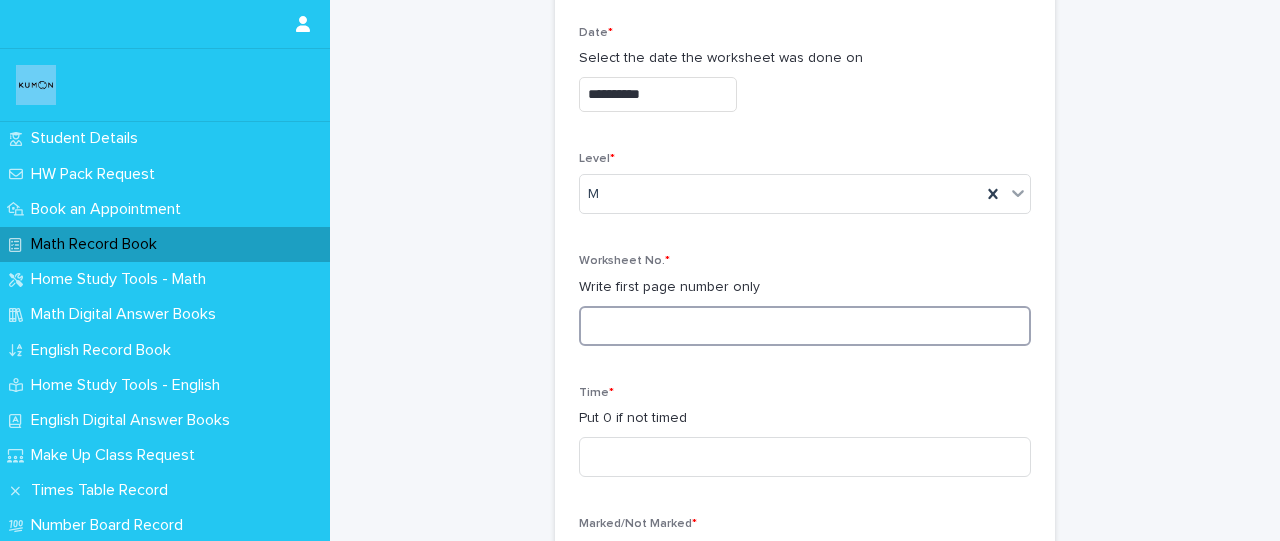 type on "*" 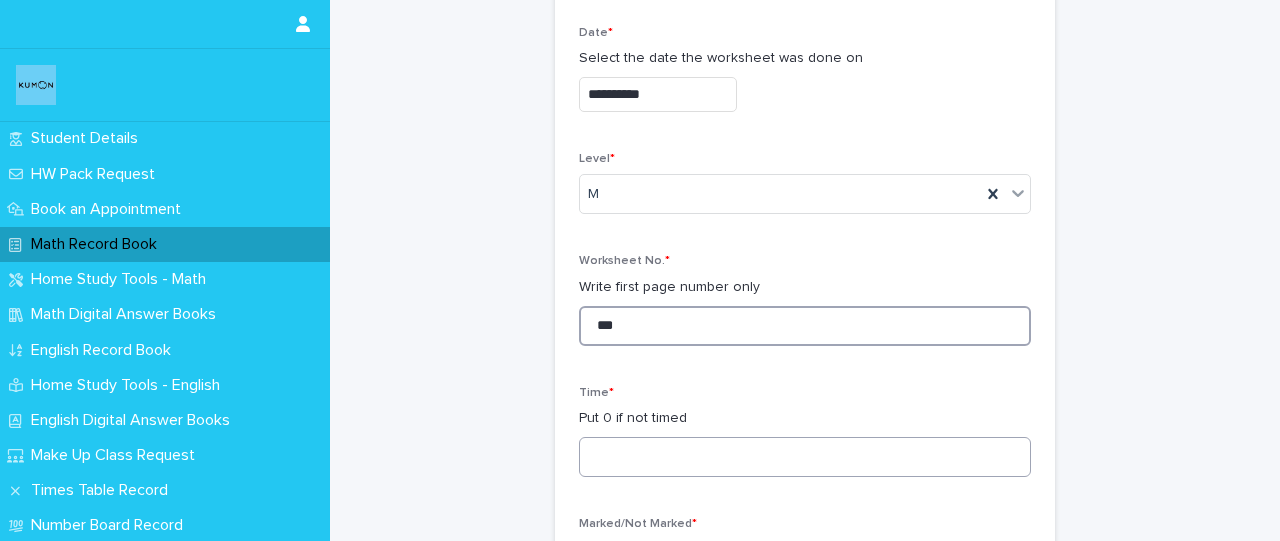 type on "***" 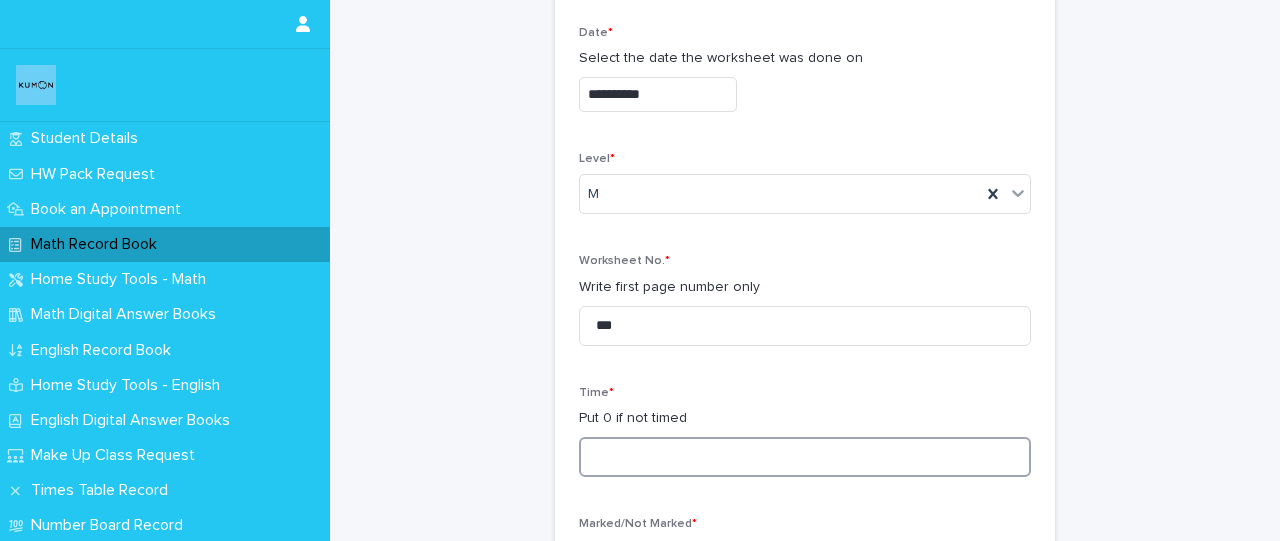 click at bounding box center (805, 457) 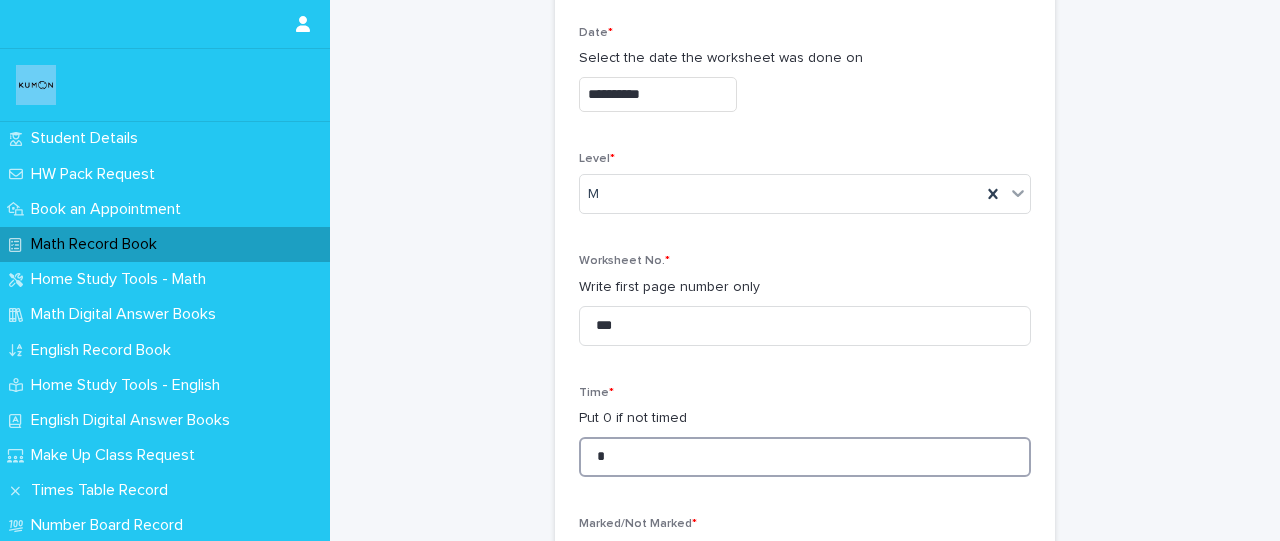 type on "**" 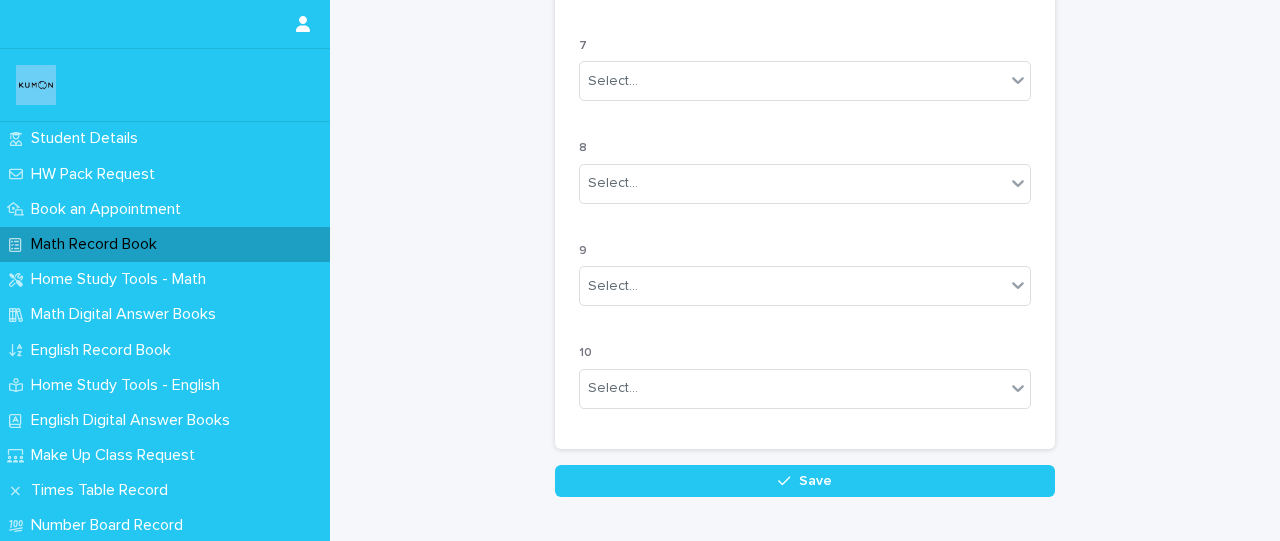scroll, scrollTop: 1962, scrollLeft: 0, axis: vertical 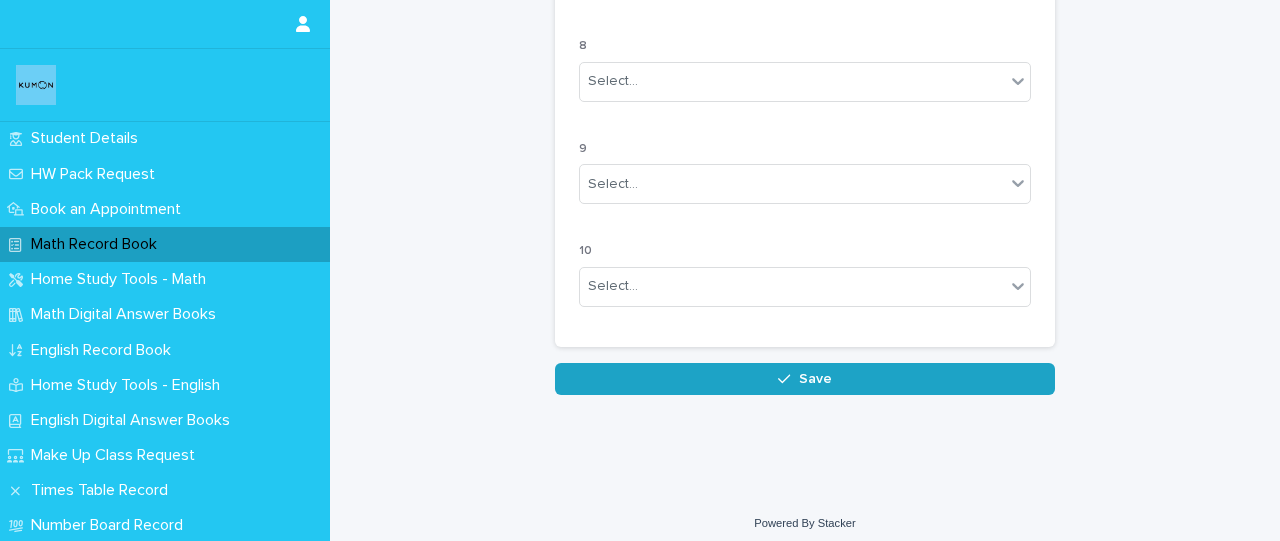 click on "Save" at bounding box center [805, 379] 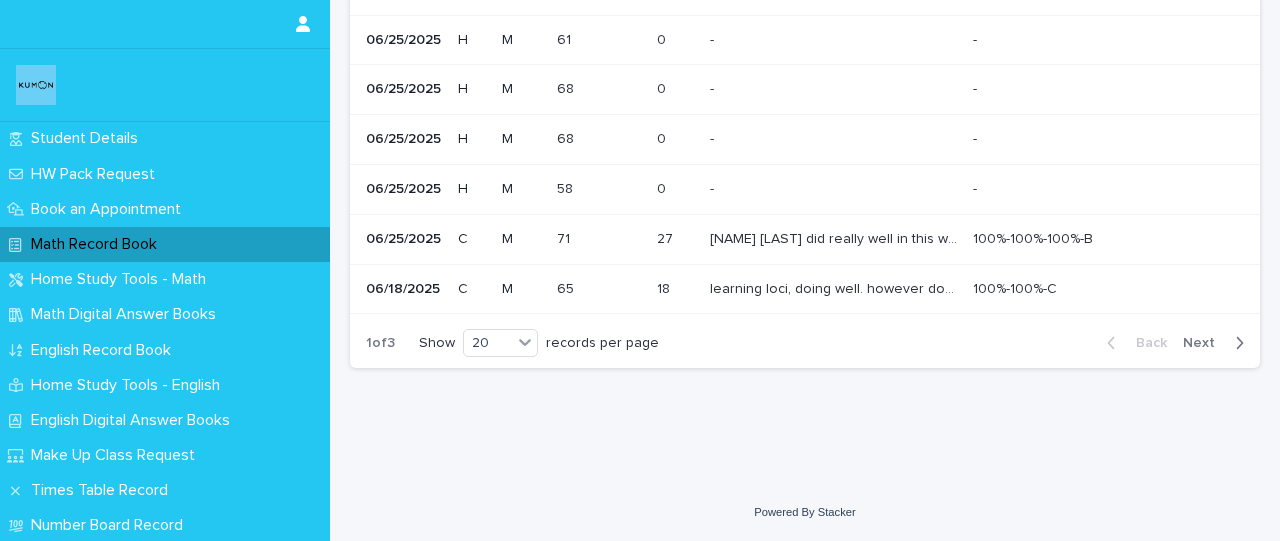 scroll, scrollTop: 0, scrollLeft: 0, axis: both 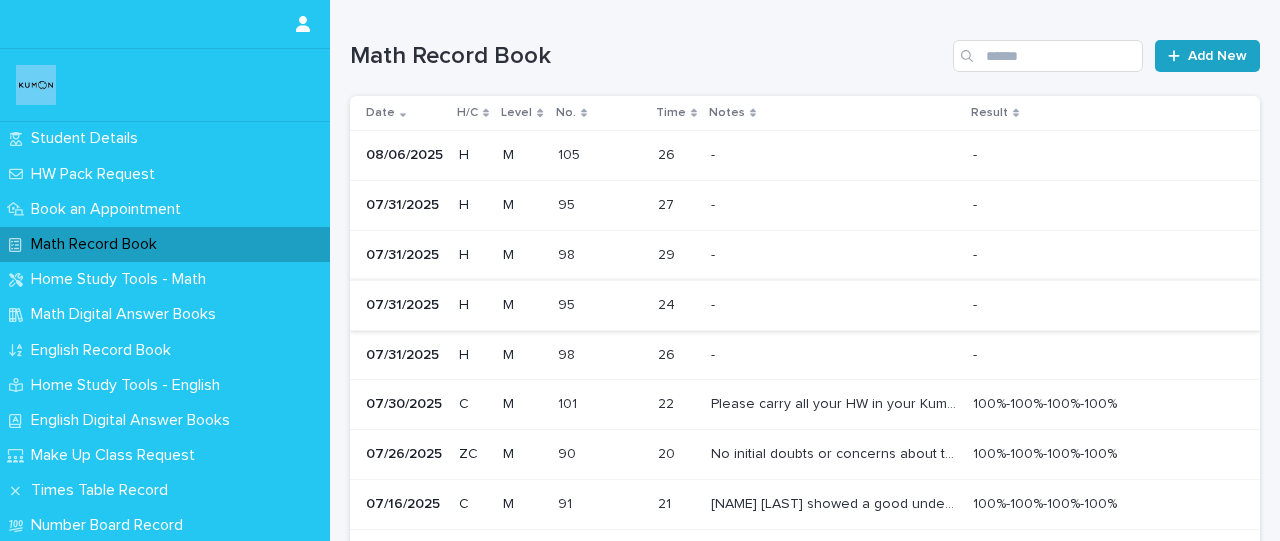 click on "Add New" at bounding box center (1207, 56) 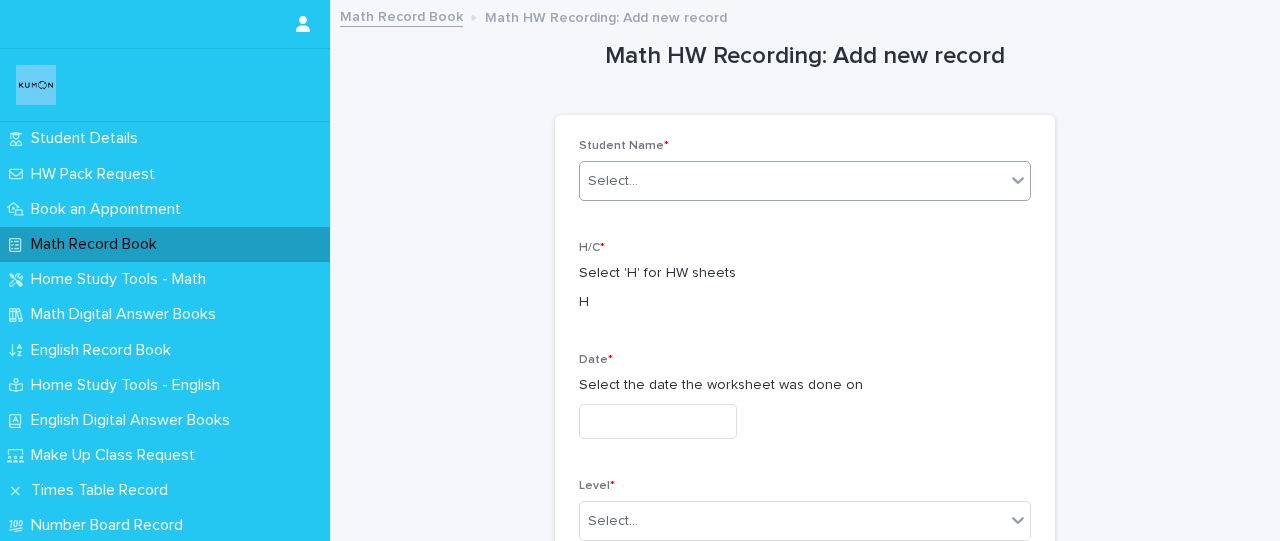 click on "Select..." at bounding box center (792, 181) 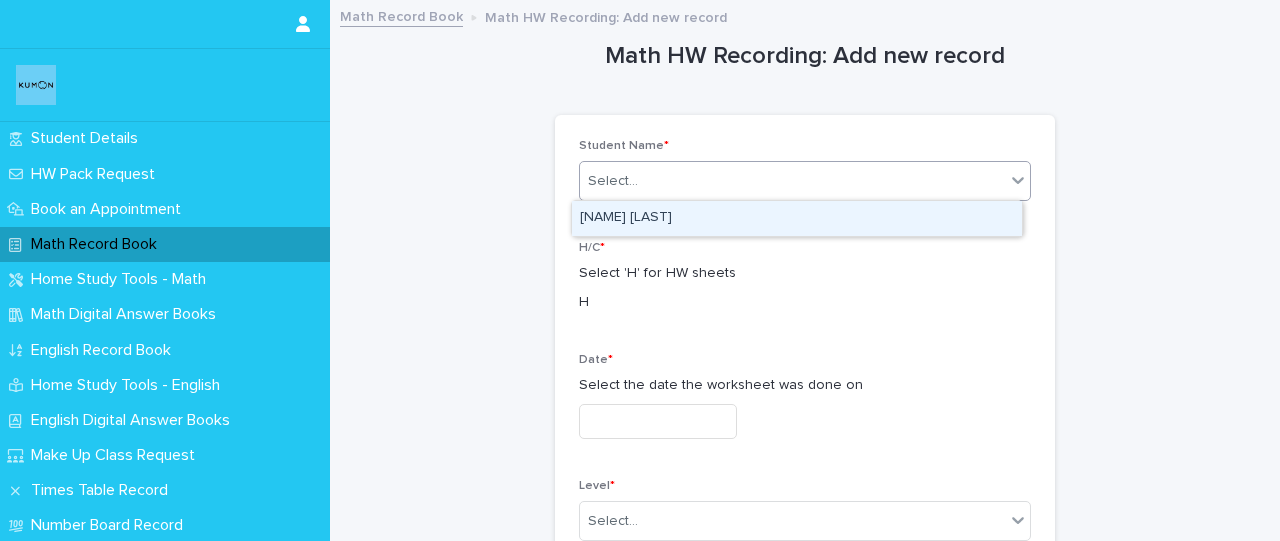 click on "[NAME] [LAST]" at bounding box center (797, 218) 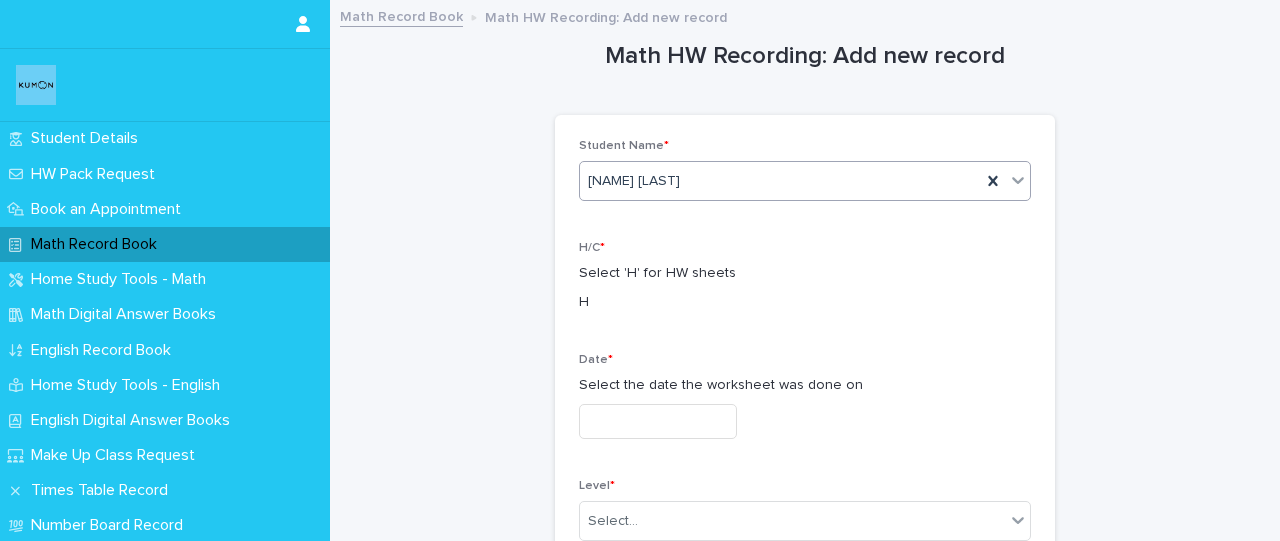 click at bounding box center [658, 421] 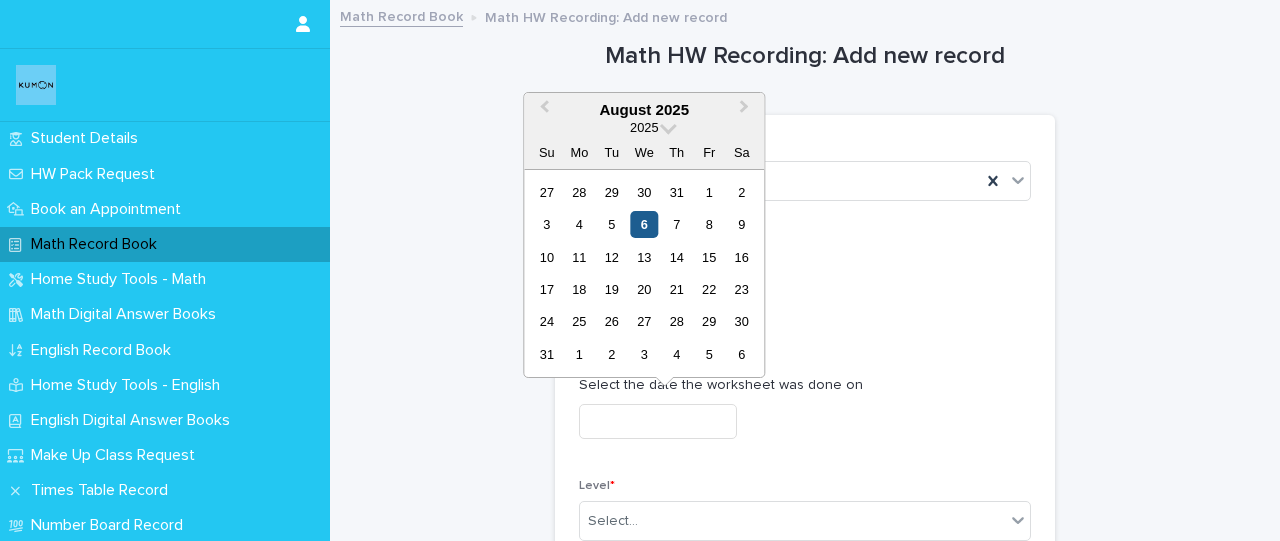 click on "6" at bounding box center [644, 224] 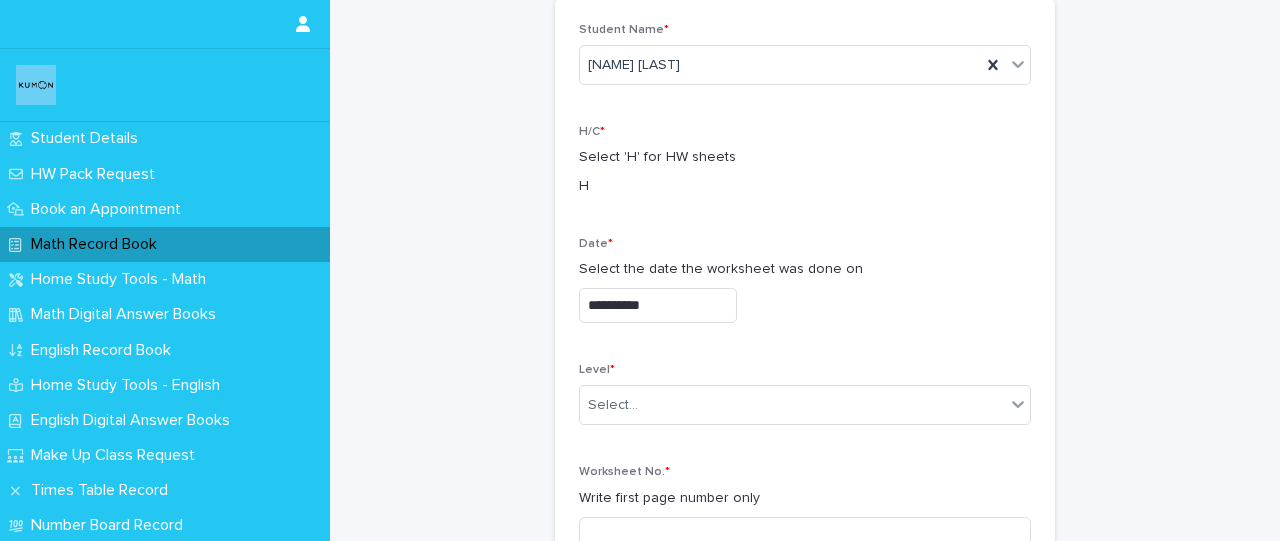 scroll, scrollTop: 138, scrollLeft: 0, axis: vertical 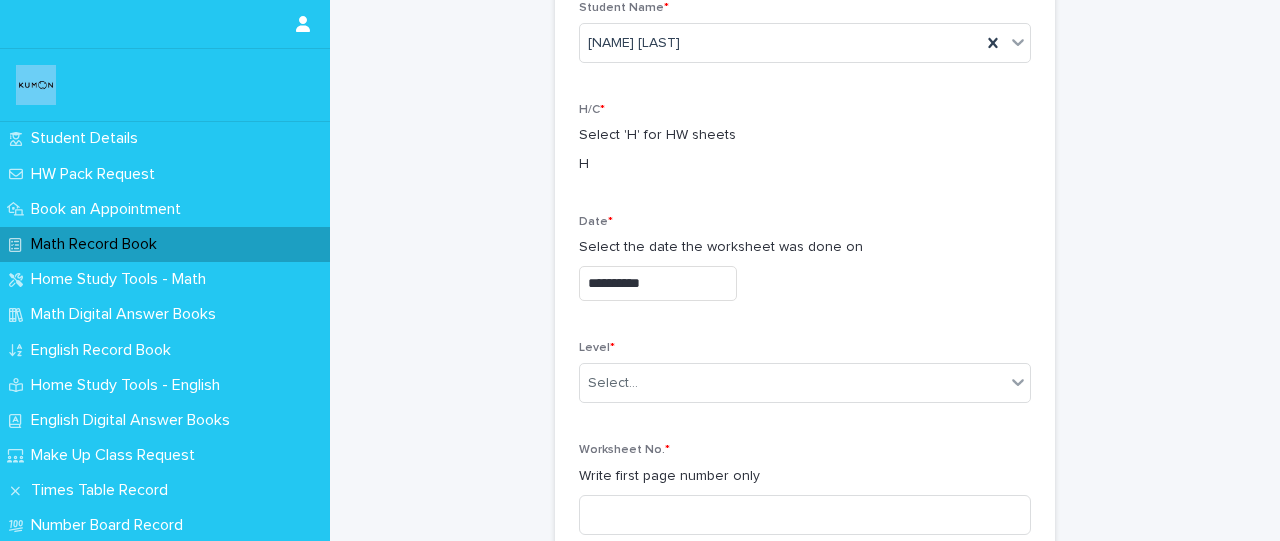 click on "Level *" at bounding box center [805, 348] 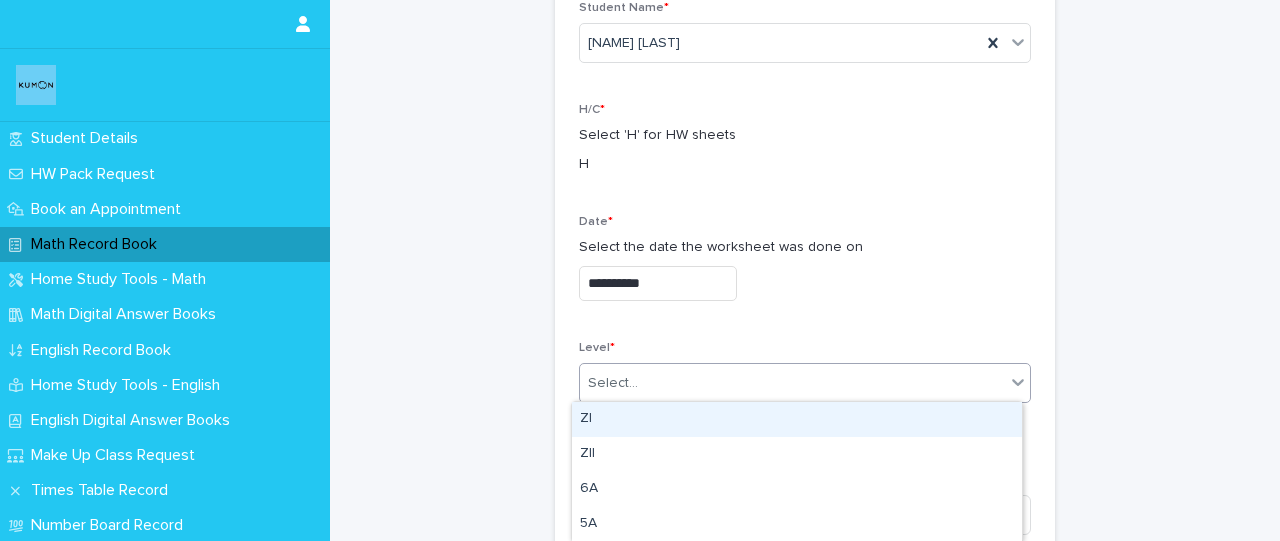 type on "*" 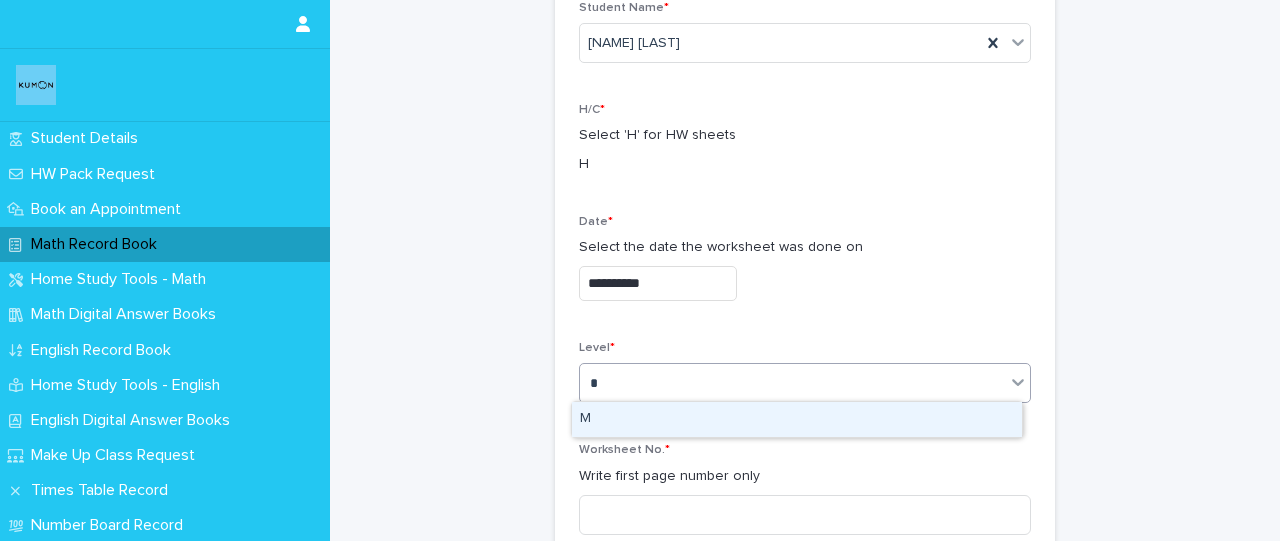 click on "M" at bounding box center (797, 419) 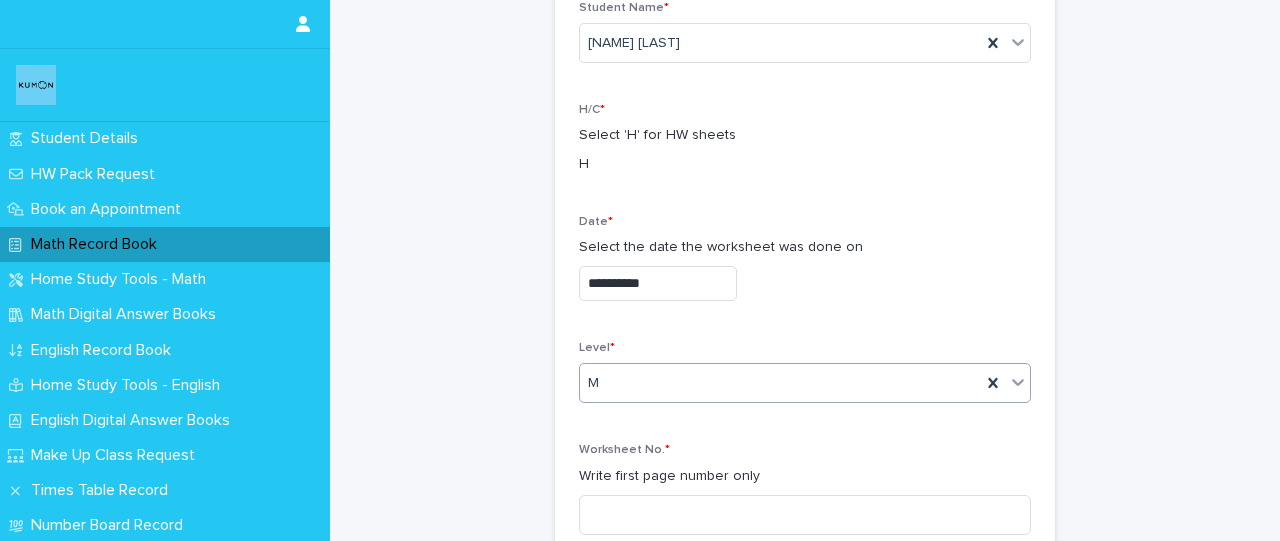 scroll, scrollTop: 217, scrollLeft: 0, axis: vertical 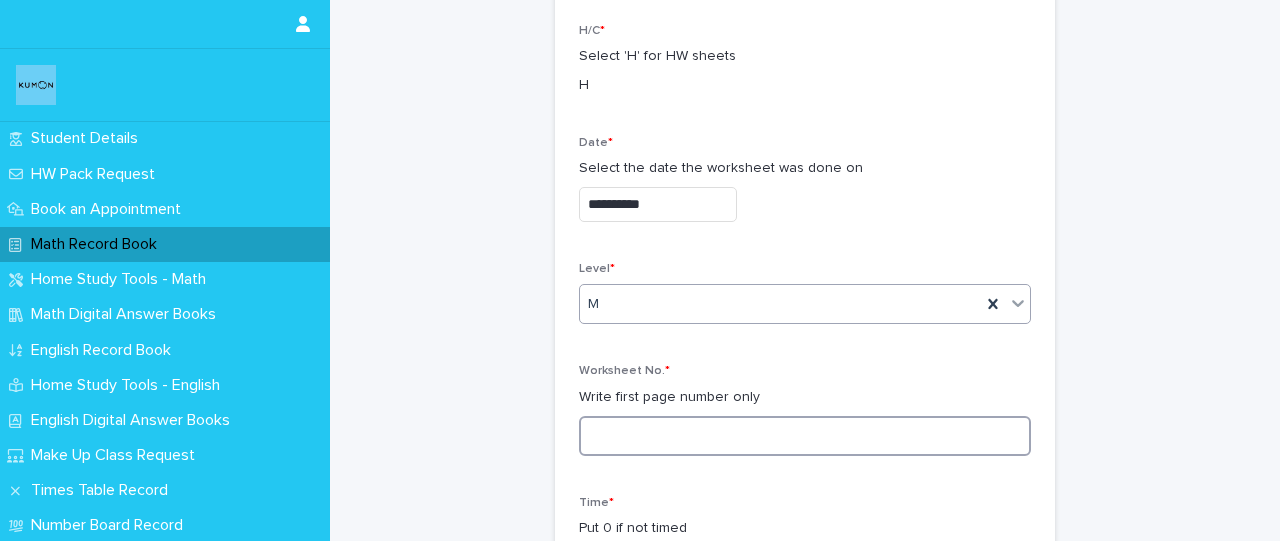 click at bounding box center (805, 436) 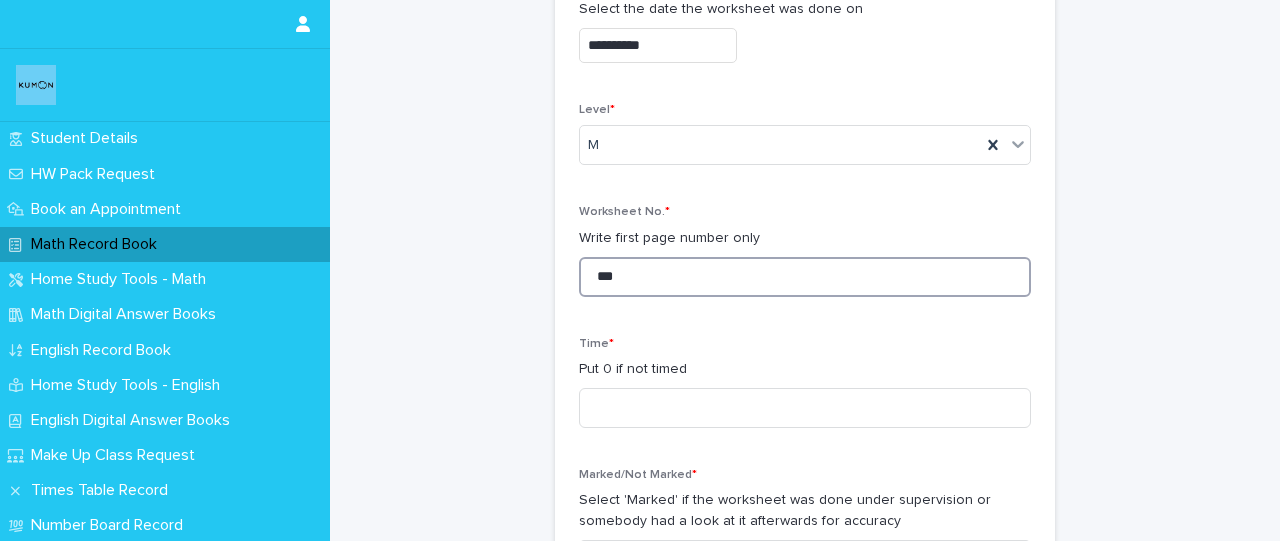 scroll, scrollTop: 385, scrollLeft: 0, axis: vertical 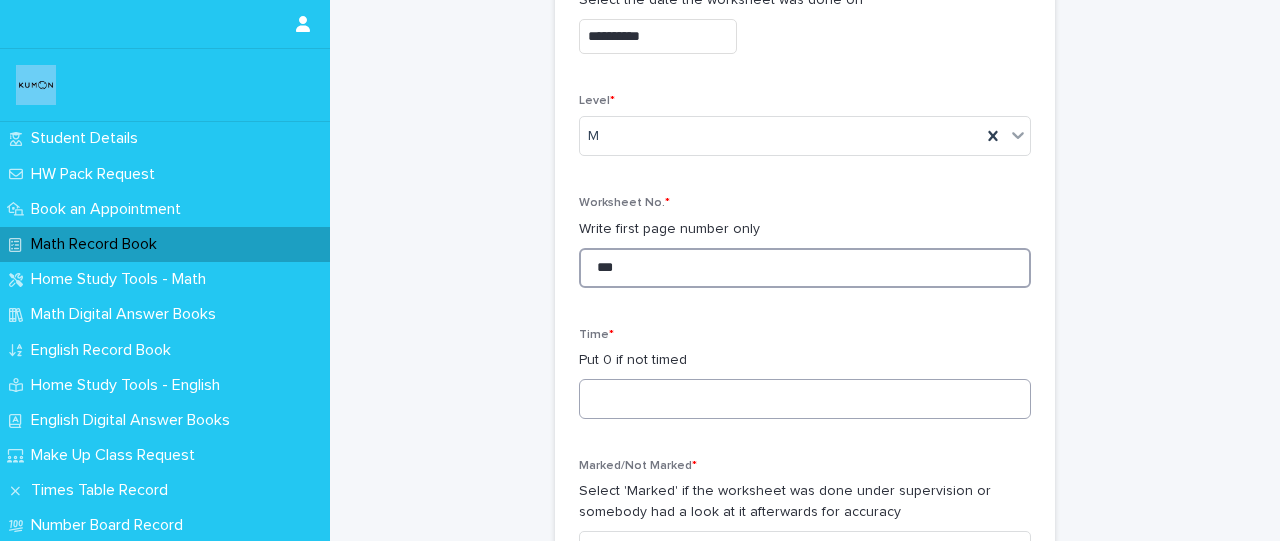 type on "***" 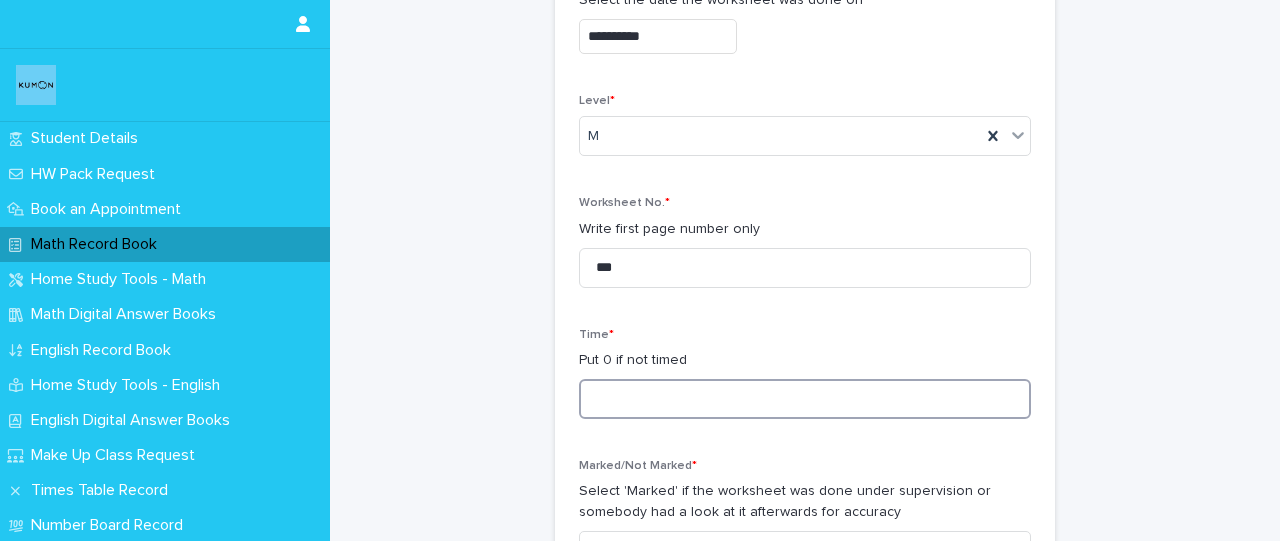 click at bounding box center [805, 399] 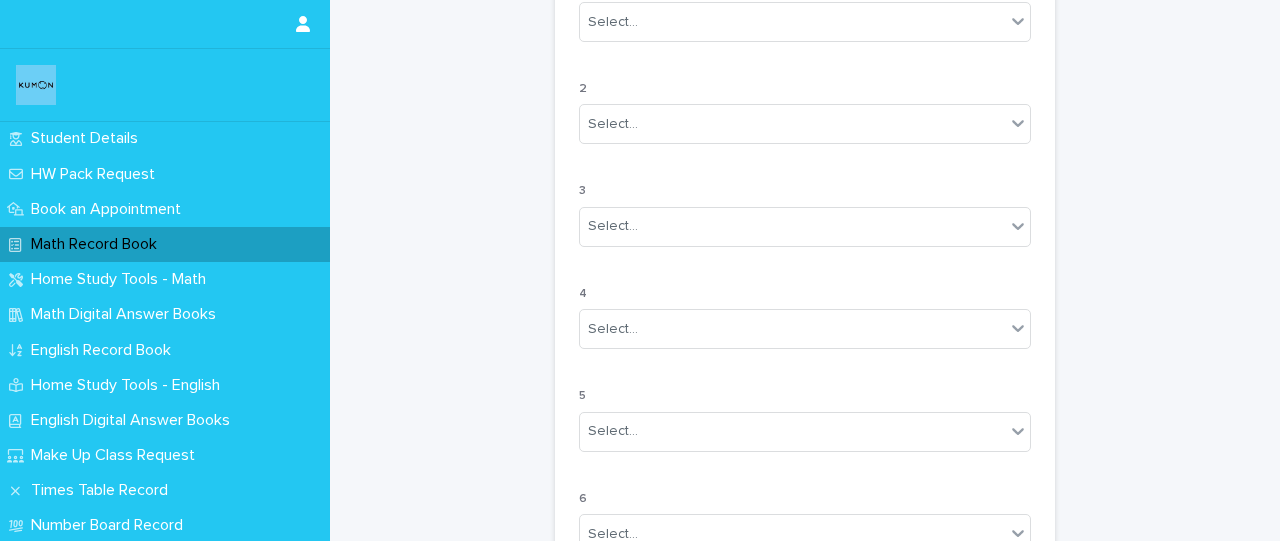 scroll, scrollTop: 1962, scrollLeft: 0, axis: vertical 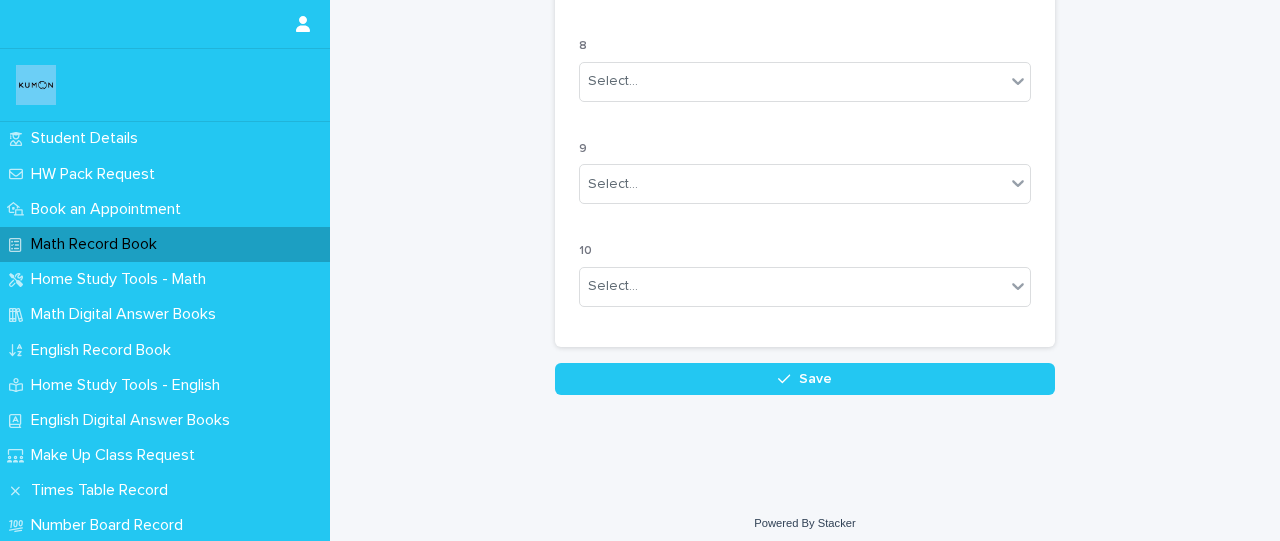 type on "**" 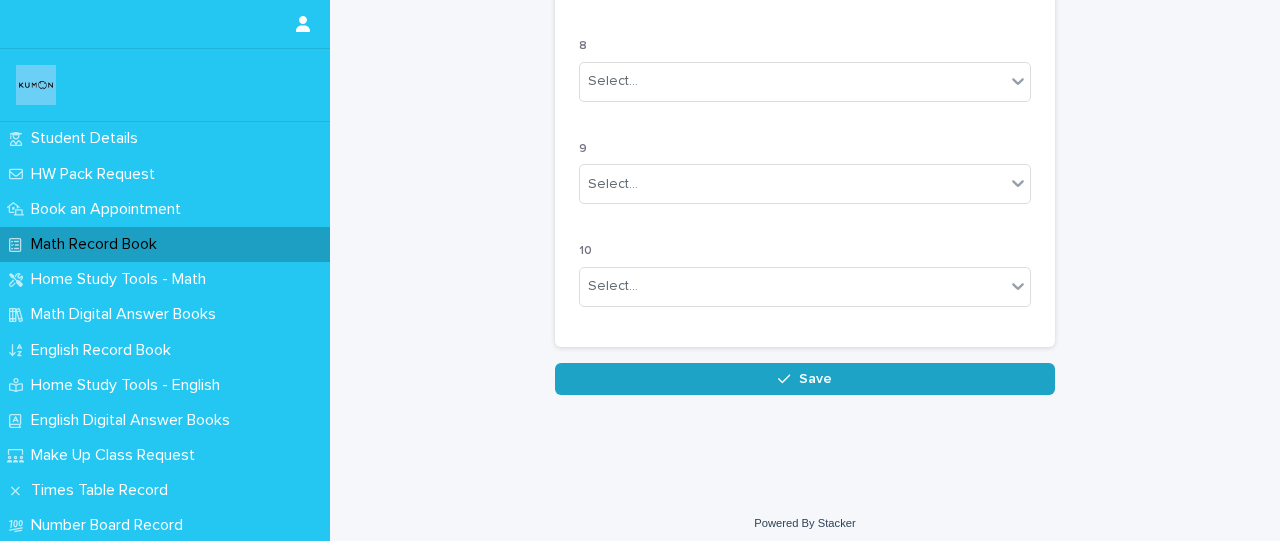 click on "Save" at bounding box center (805, 379) 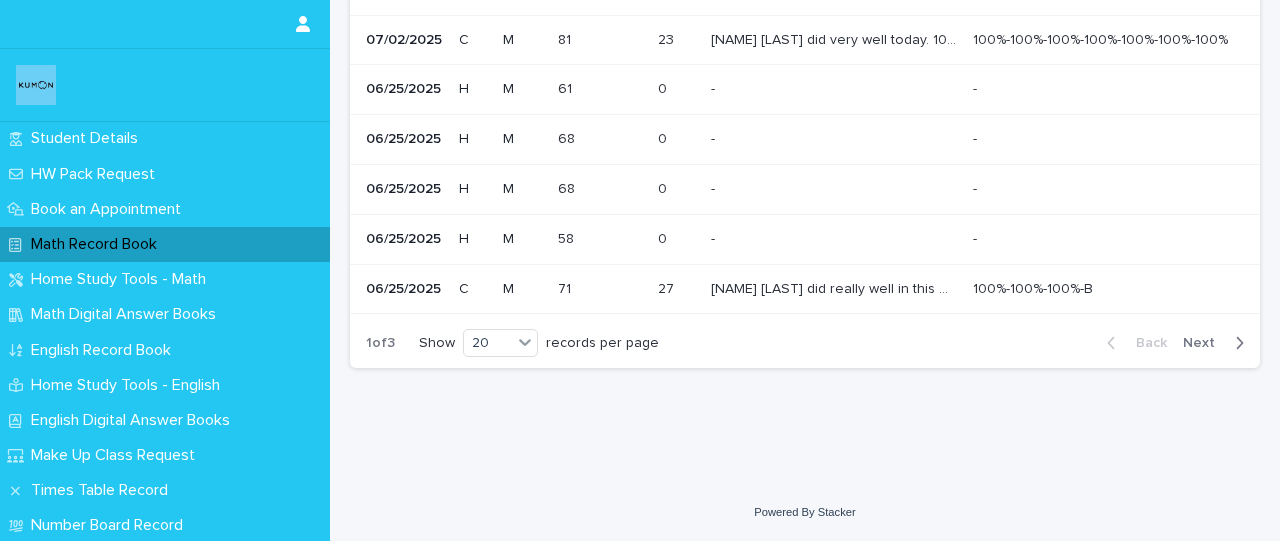 scroll, scrollTop: 0, scrollLeft: 0, axis: both 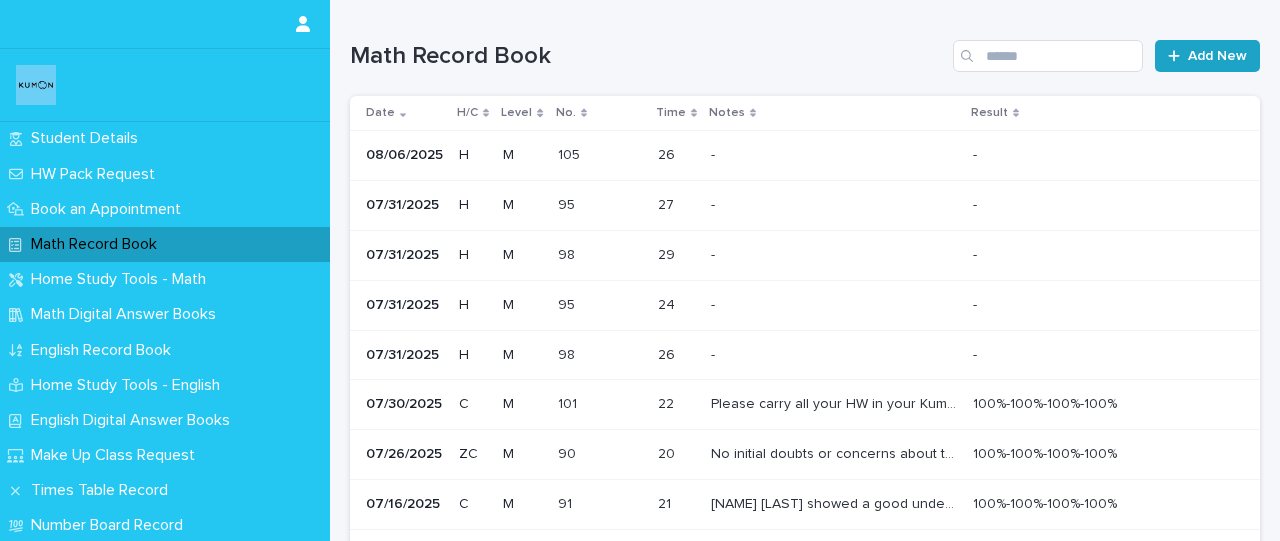 click on "Add New" at bounding box center [1207, 56] 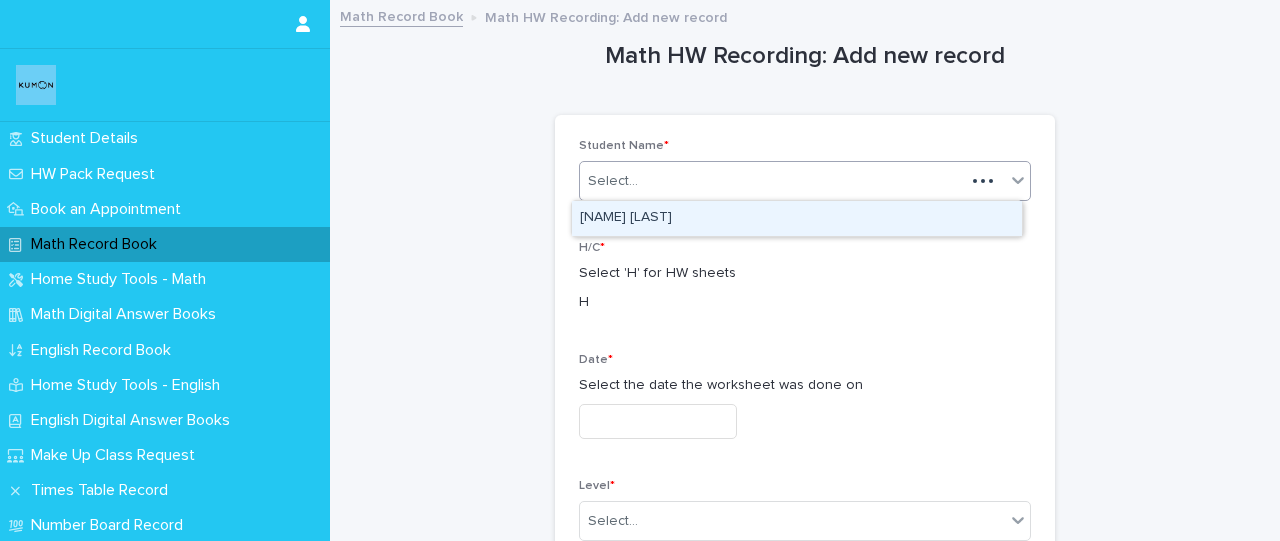 click on "Select..." at bounding box center (772, 181) 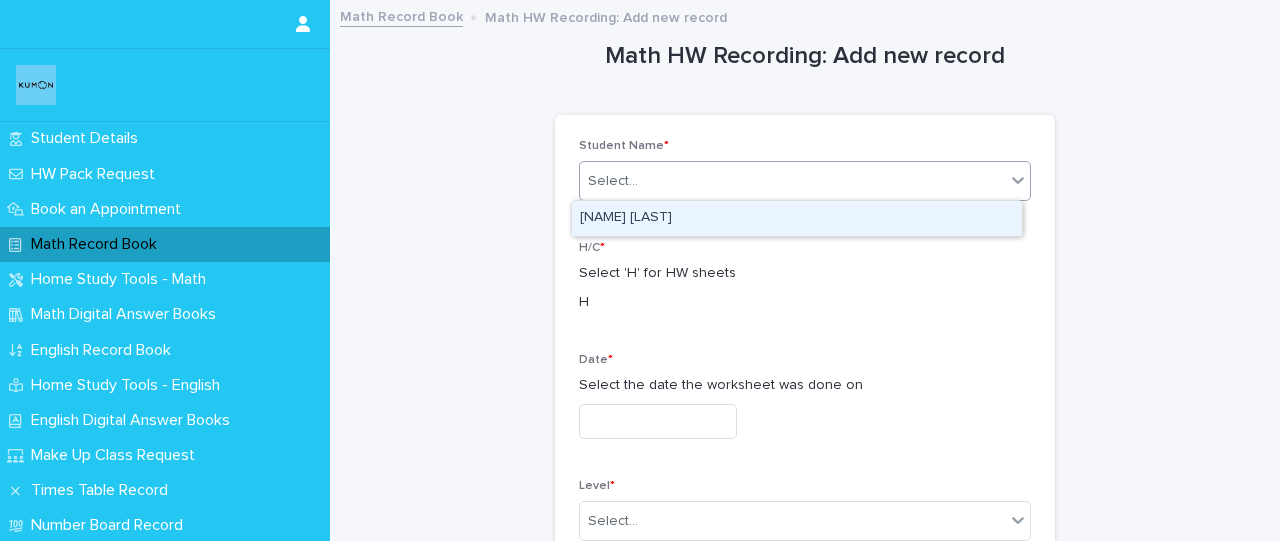 click on "[NAME] [LAST]" at bounding box center (797, 218) 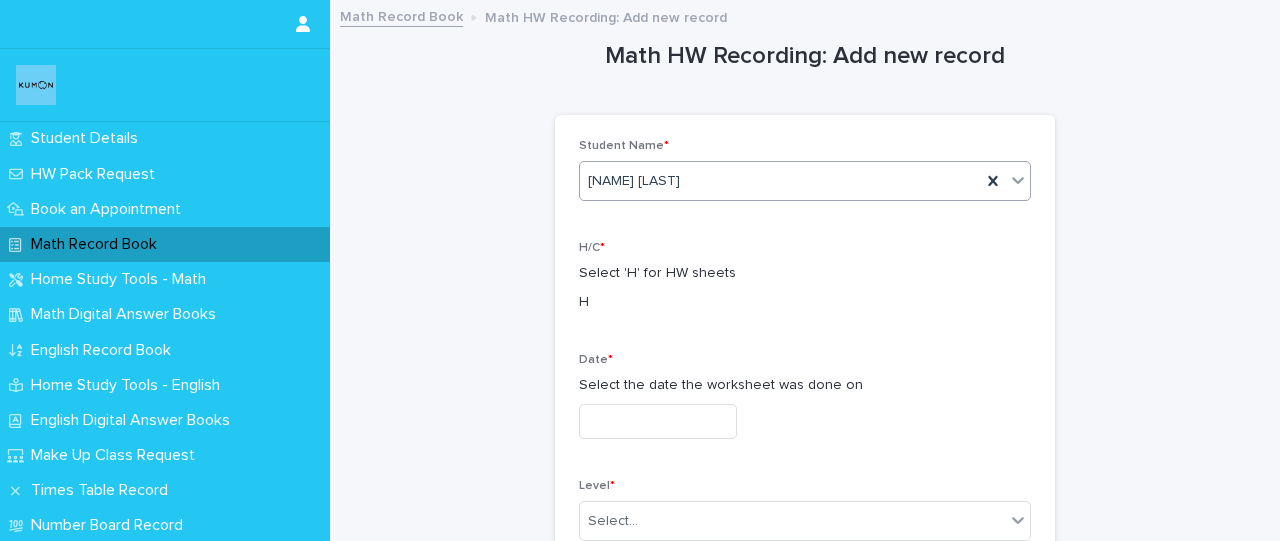 click at bounding box center [658, 421] 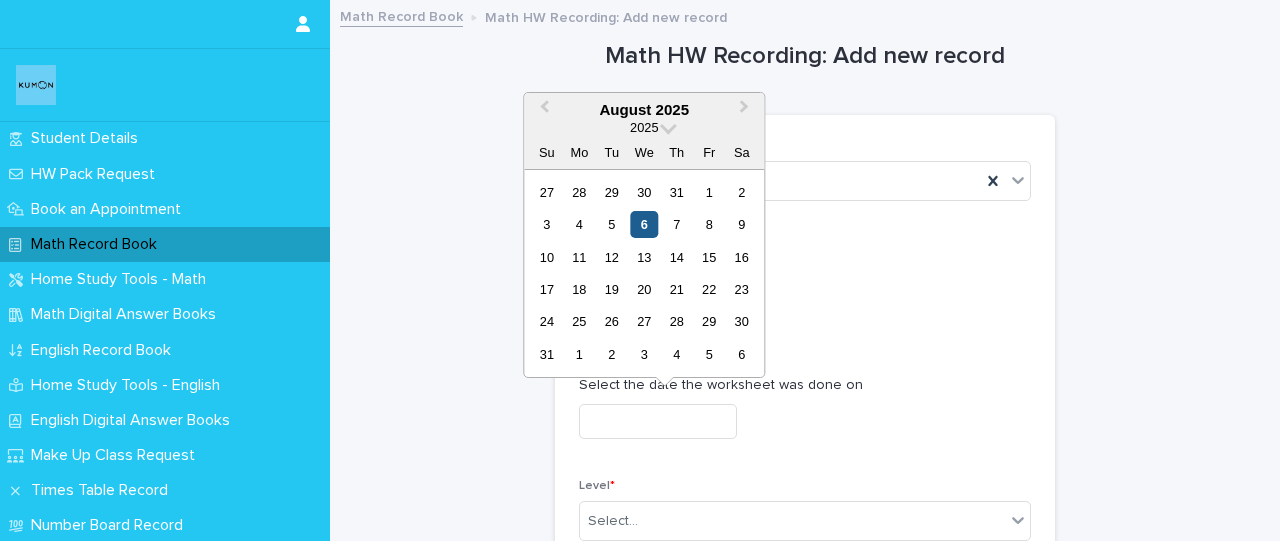 click on "6" at bounding box center [644, 224] 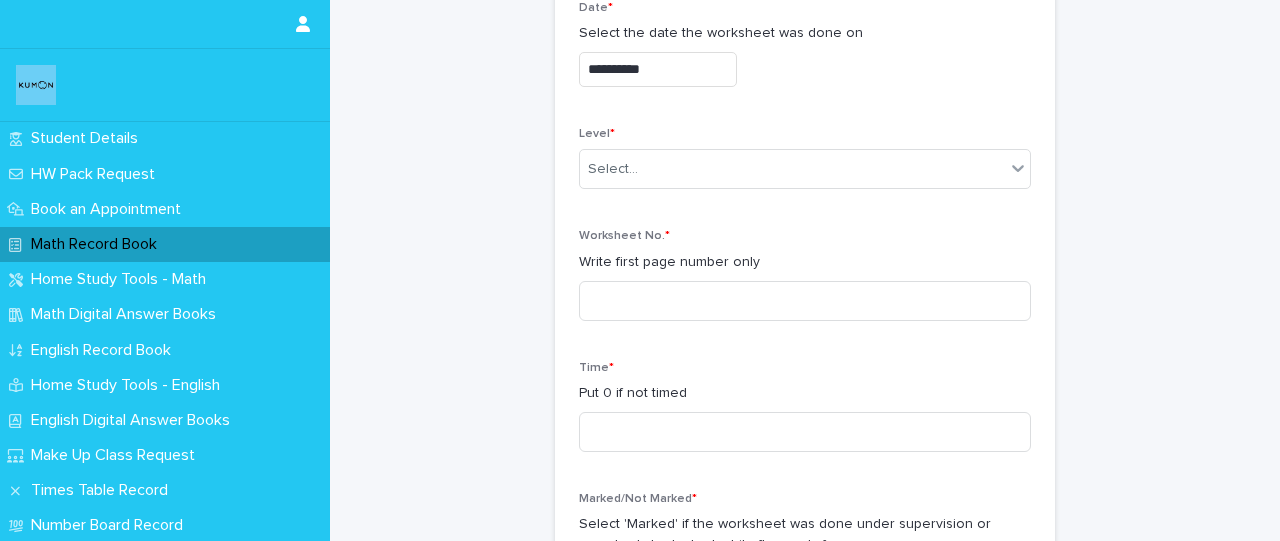 scroll, scrollTop: 352, scrollLeft: 0, axis: vertical 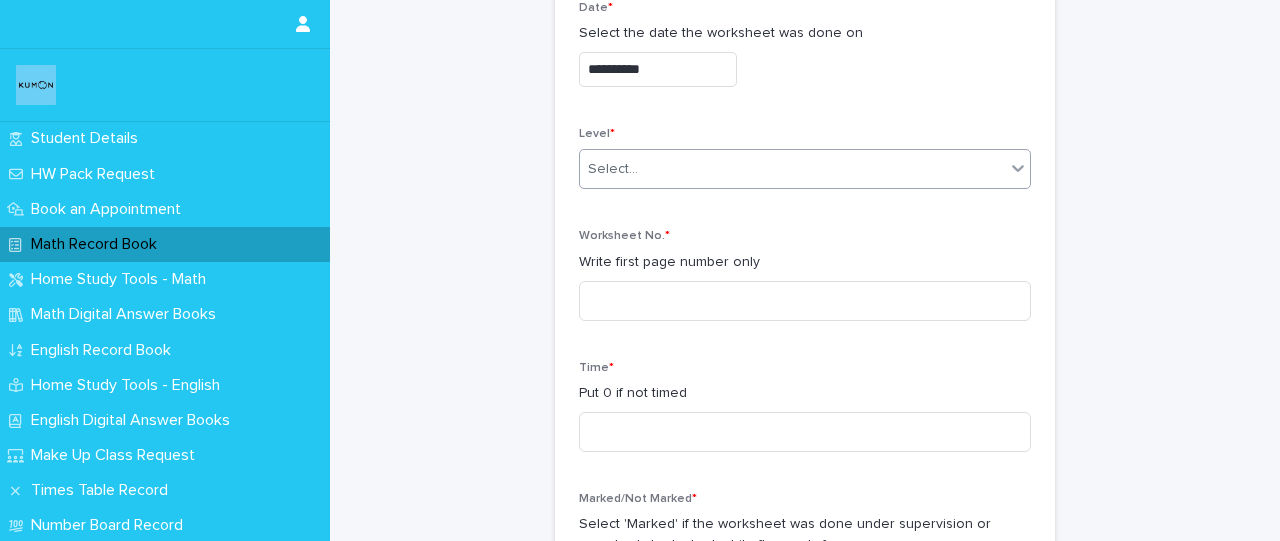 click on "Select..." at bounding box center [792, 169] 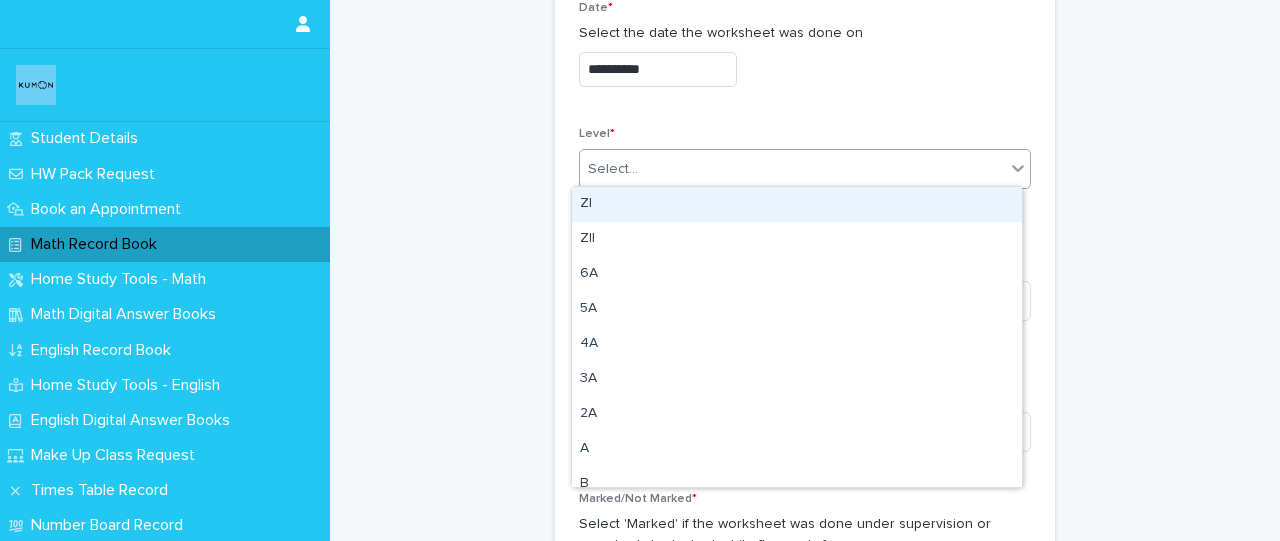 type on "*" 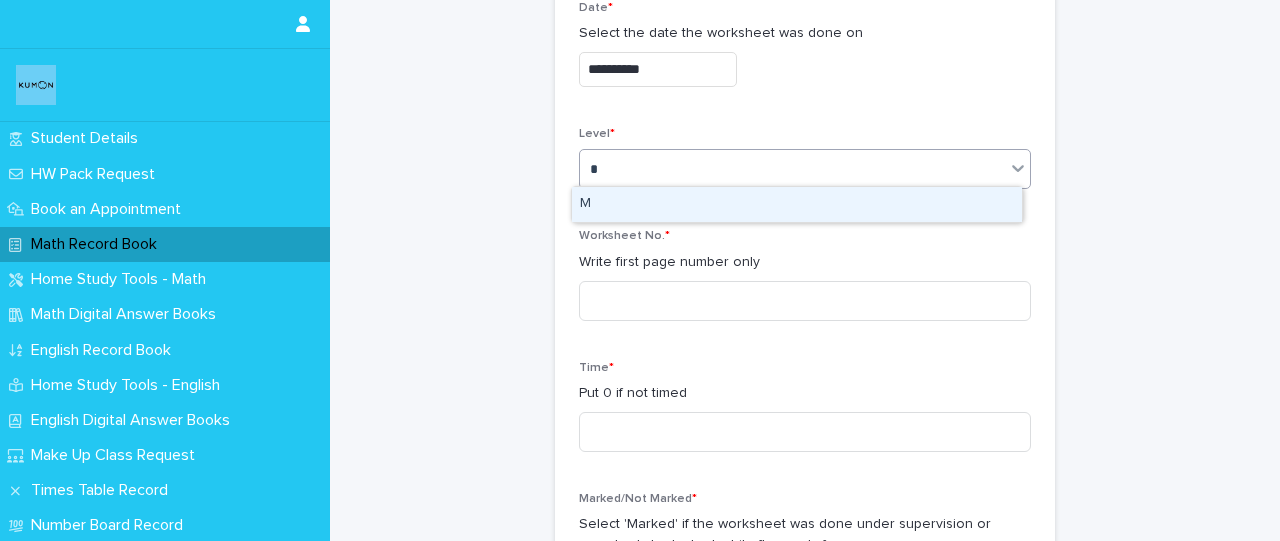 click on "M" at bounding box center (797, 204) 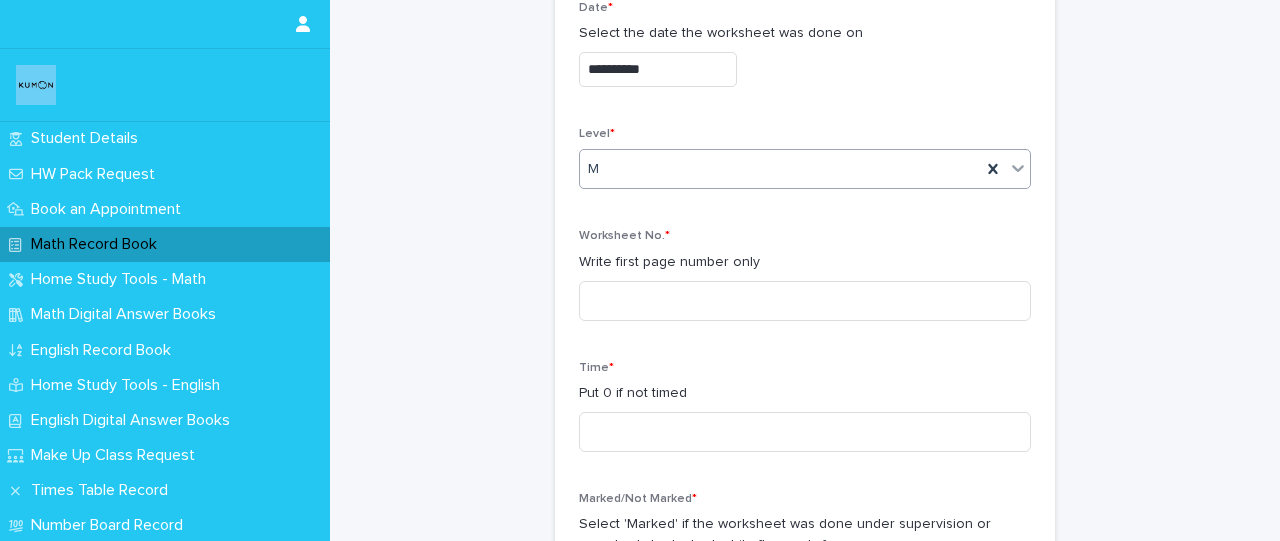 scroll, scrollTop: 374, scrollLeft: 0, axis: vertical 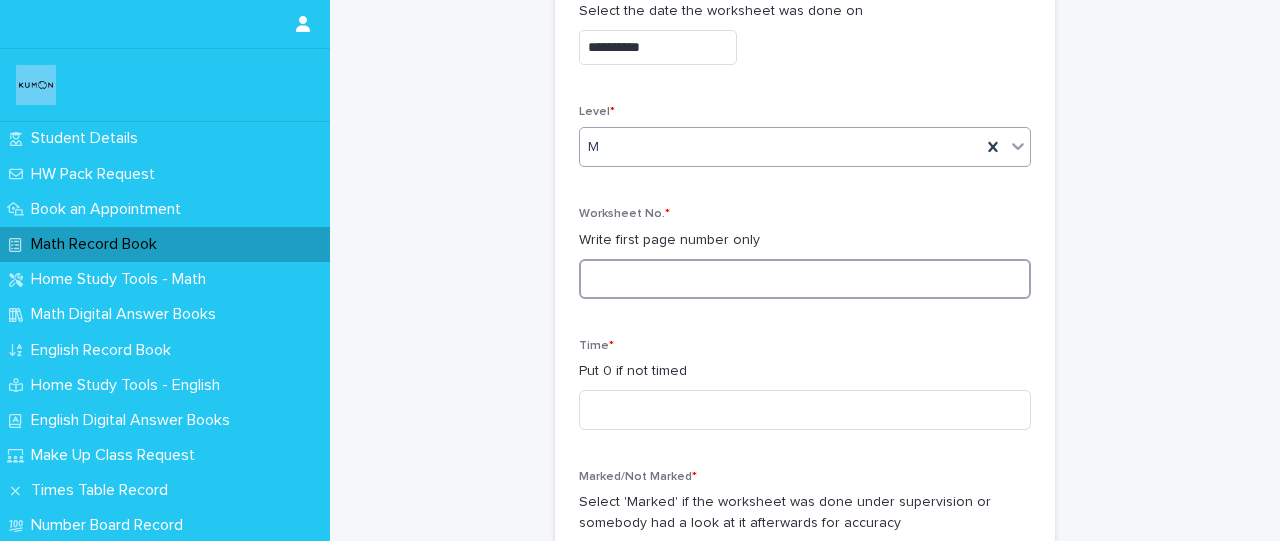click at bounding box center [805, 279] 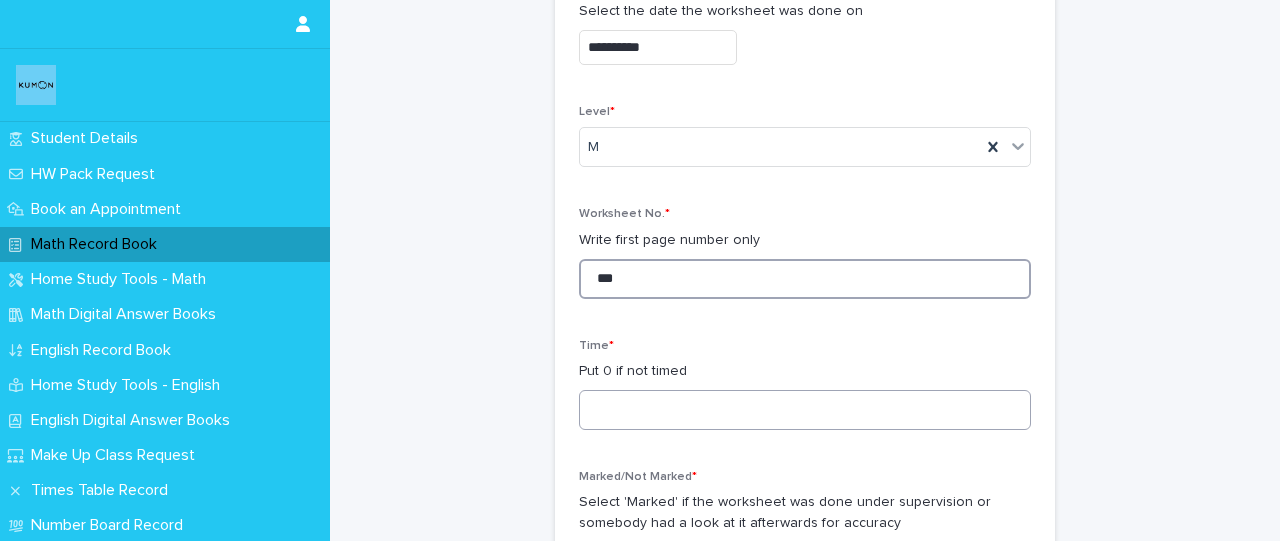 type on "***" 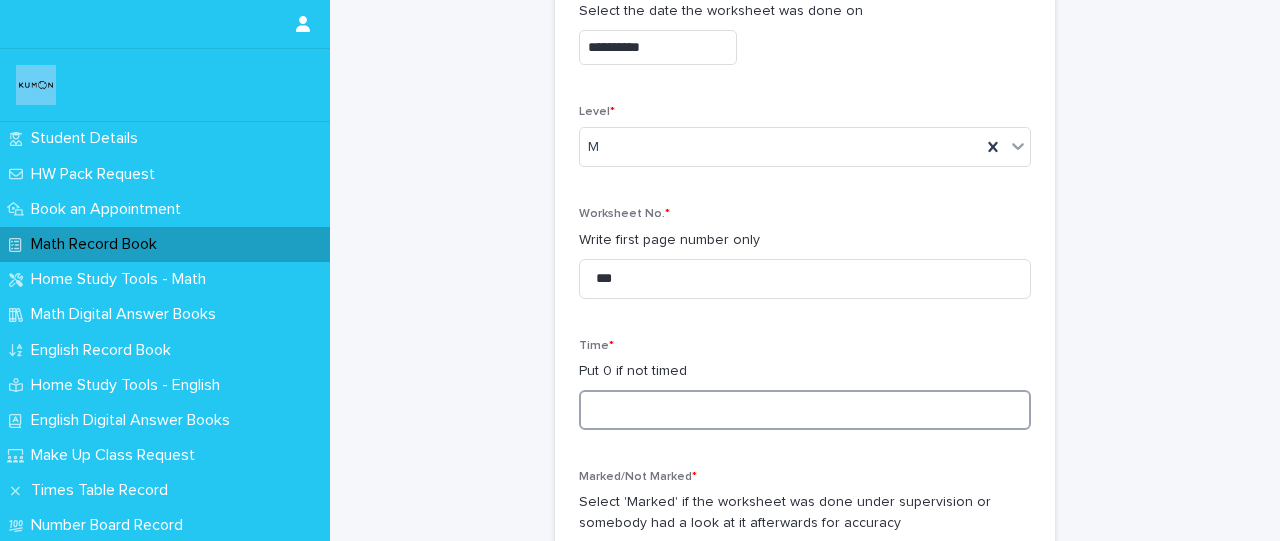 click at bounding box center (805, 410) 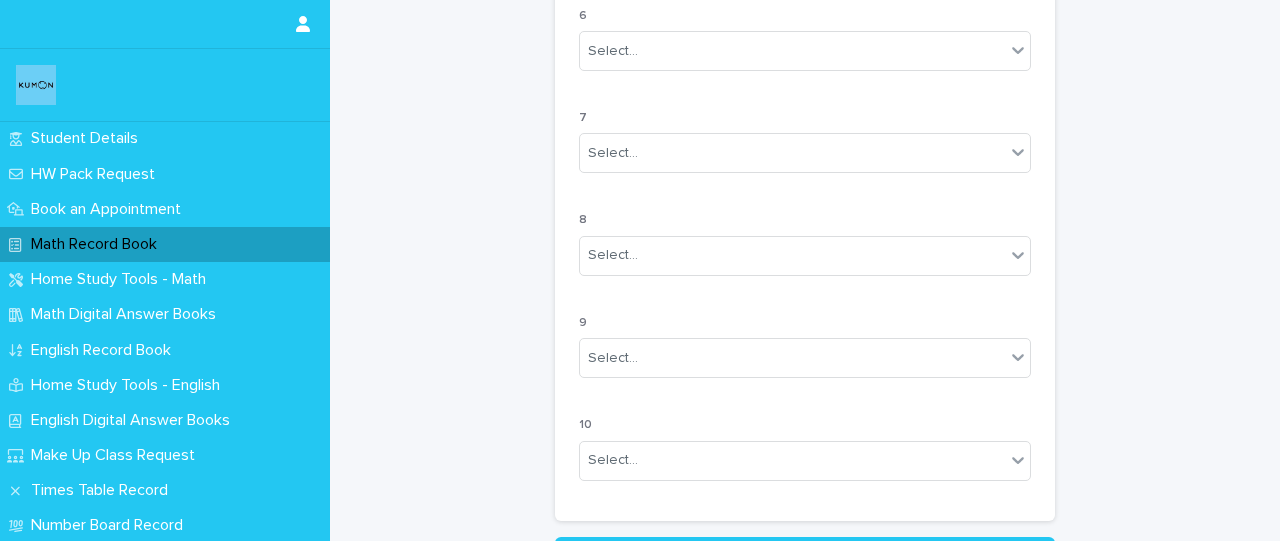 scroll, scrollTop: 1962, scrollLeft: 0, axis: vertical 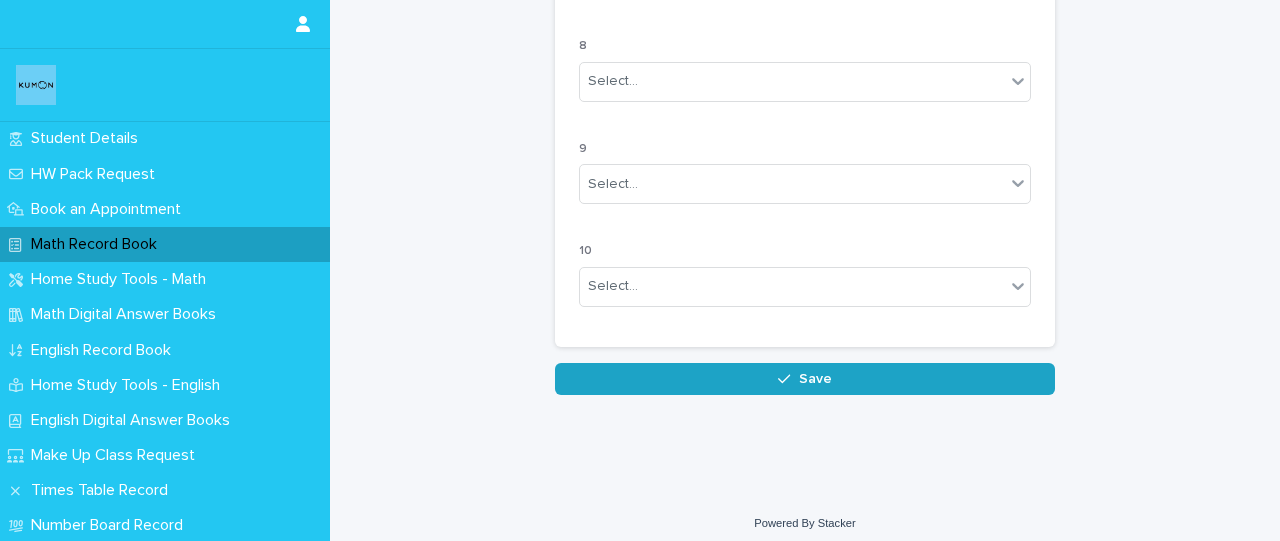 type on "**" 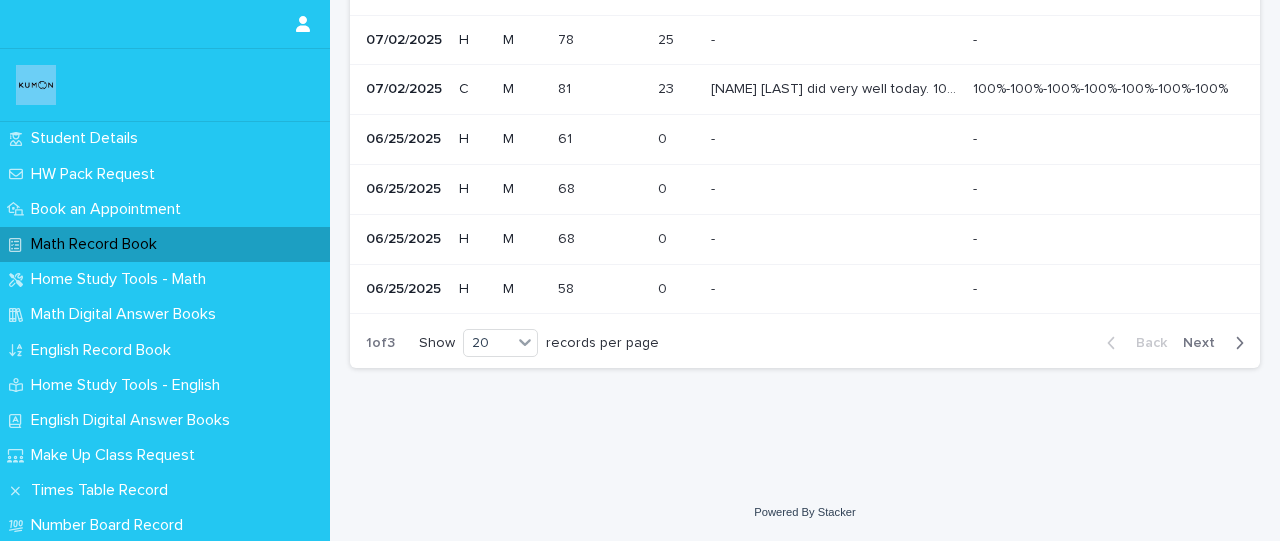 scroll, scrollTop: 0, scrollLeft: 0, axis: both 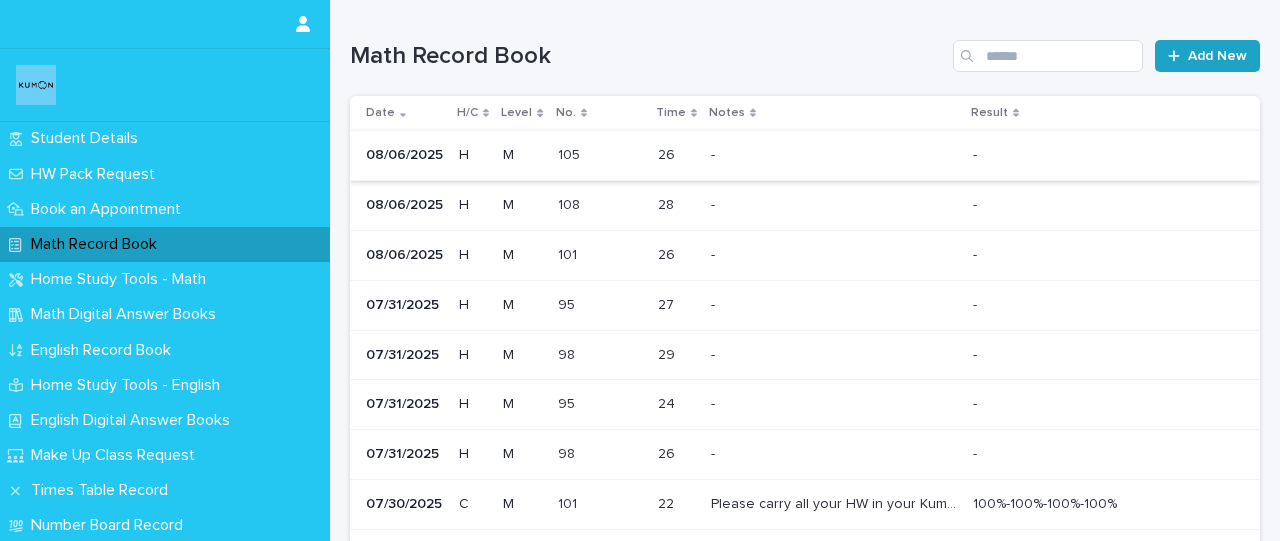 click 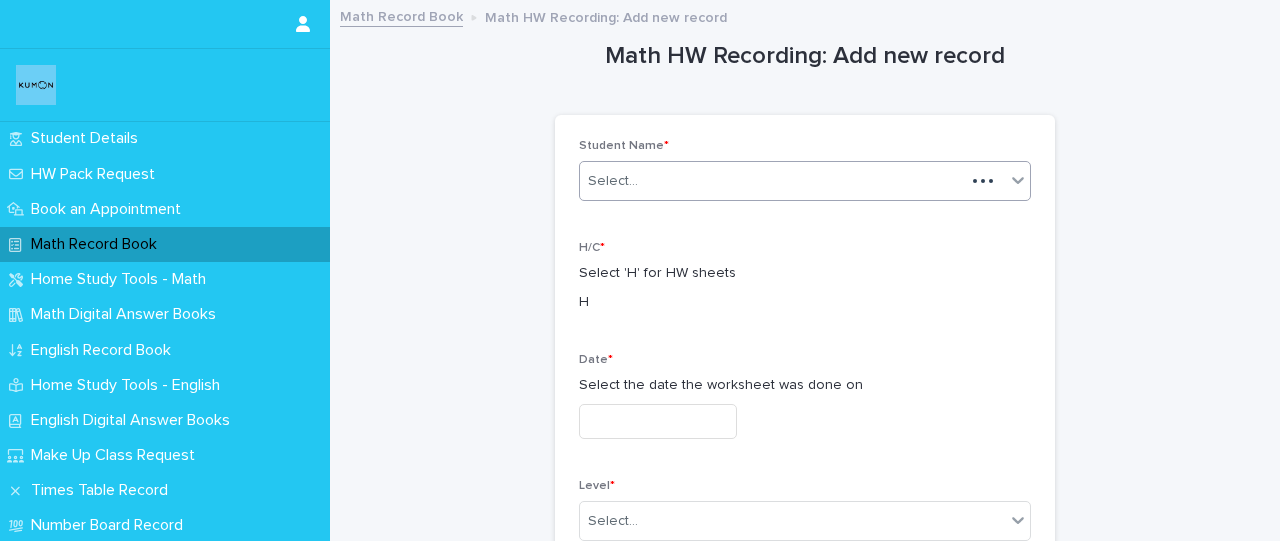 click on "Select..." at bounding box center [772, 181] 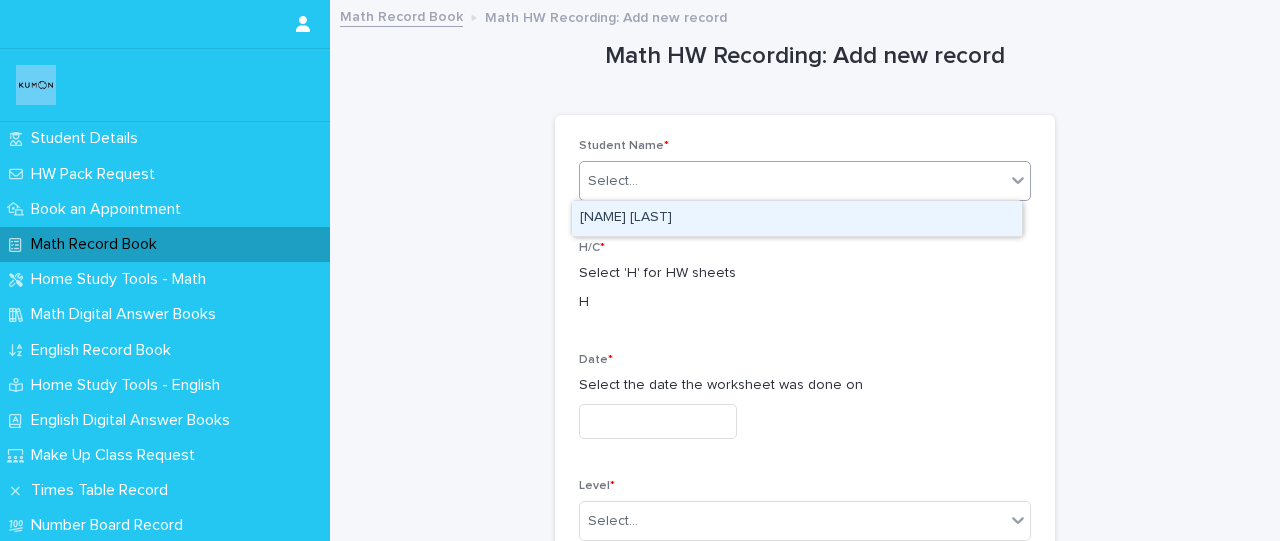 click on "[NAME] [LAST]" at bounding box center [797, 218] 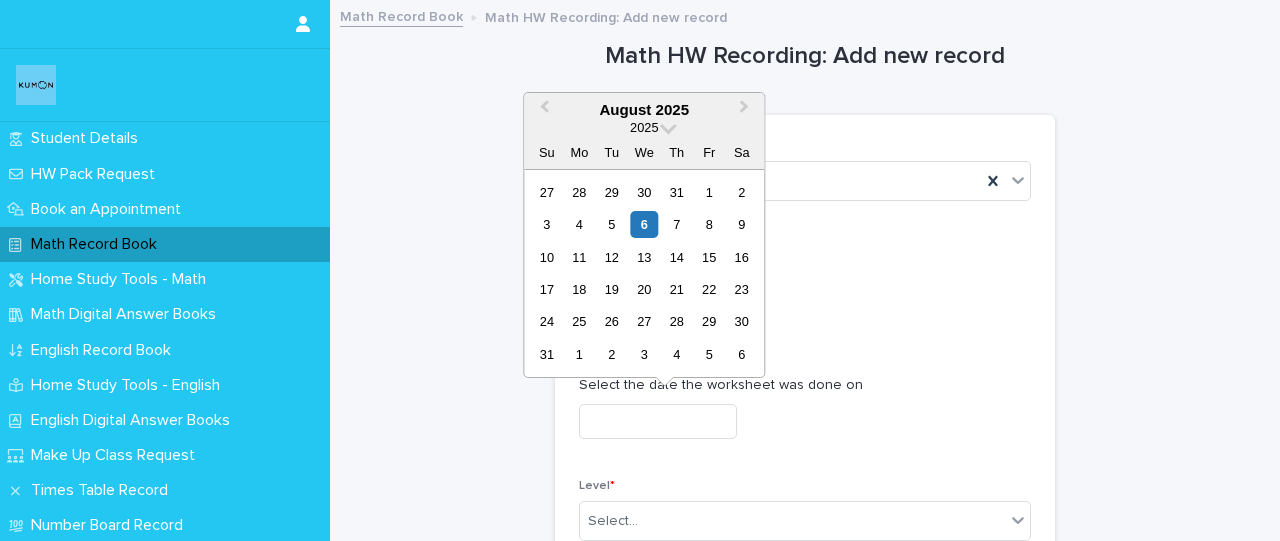 click at bounding box center [658, 421] 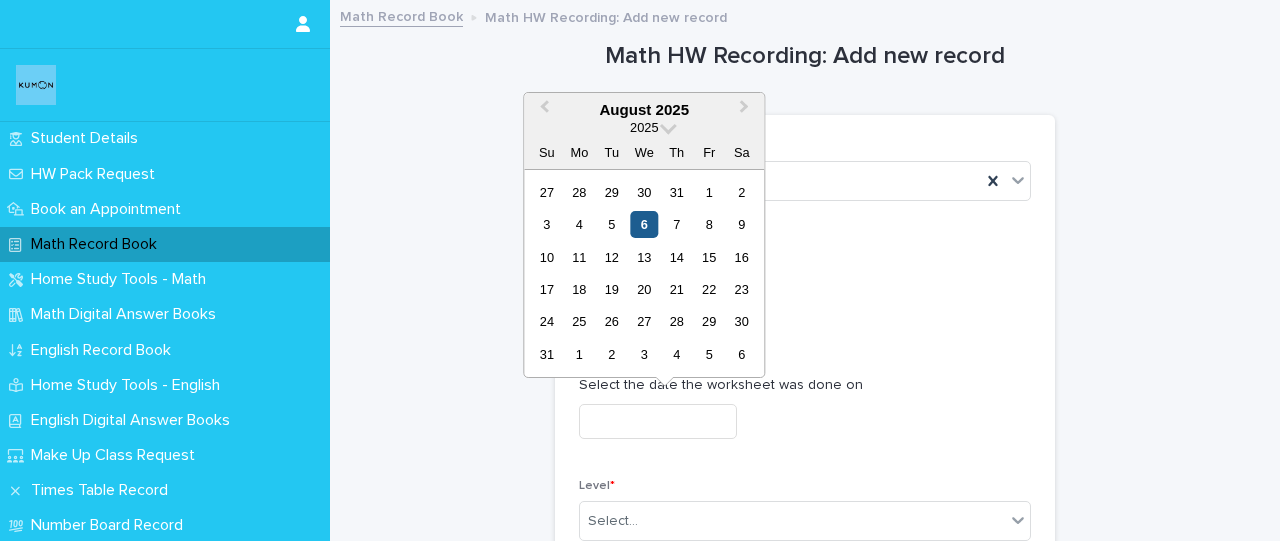 click on "6" at bounding box center (644, 224) 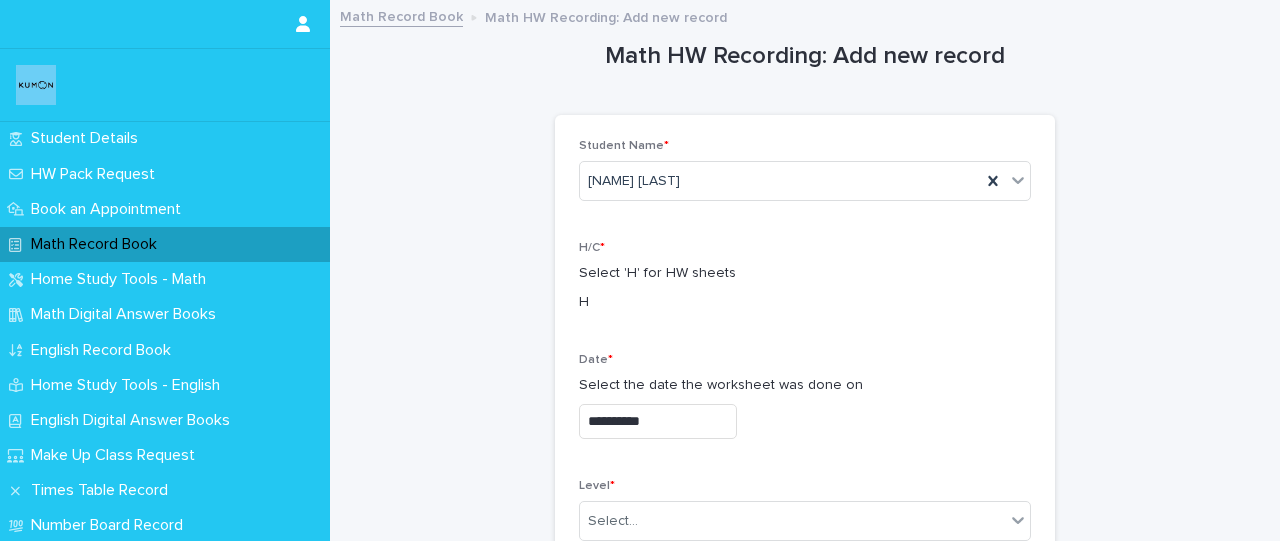 scroll, scrollTop: 168, scrollLeft: 0, axis: vertical 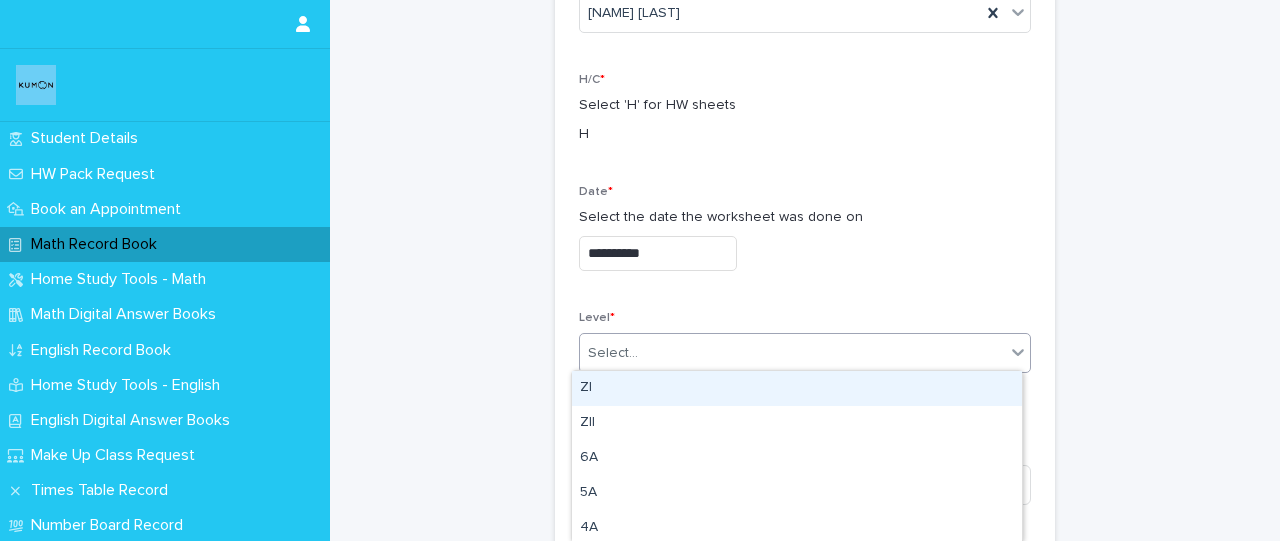 type on "*" 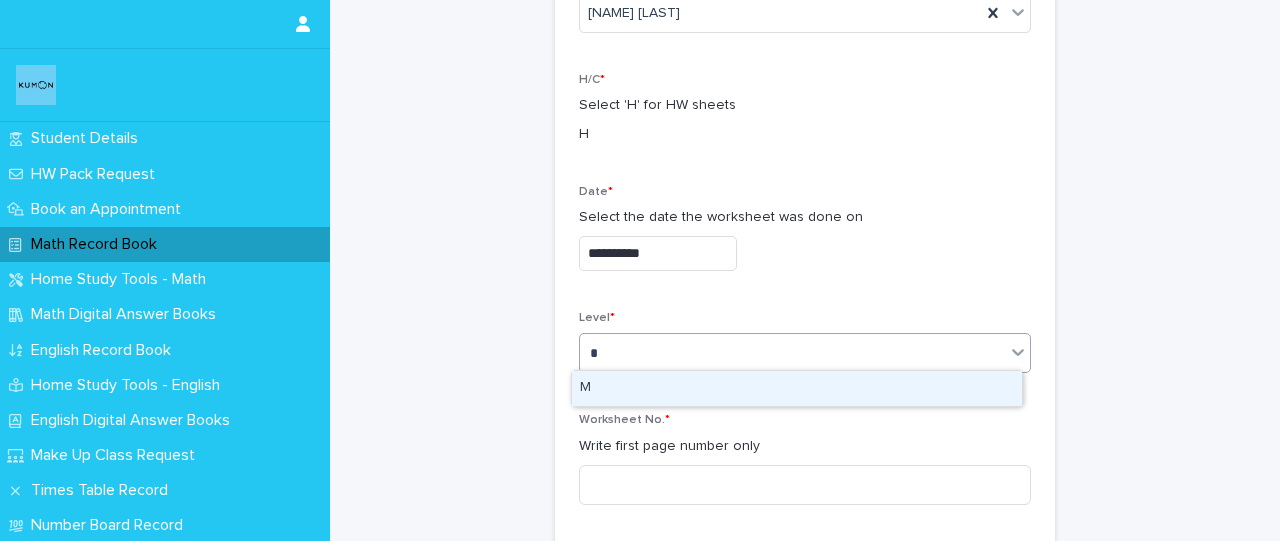 click on "M" at bounding box center [797, 388] 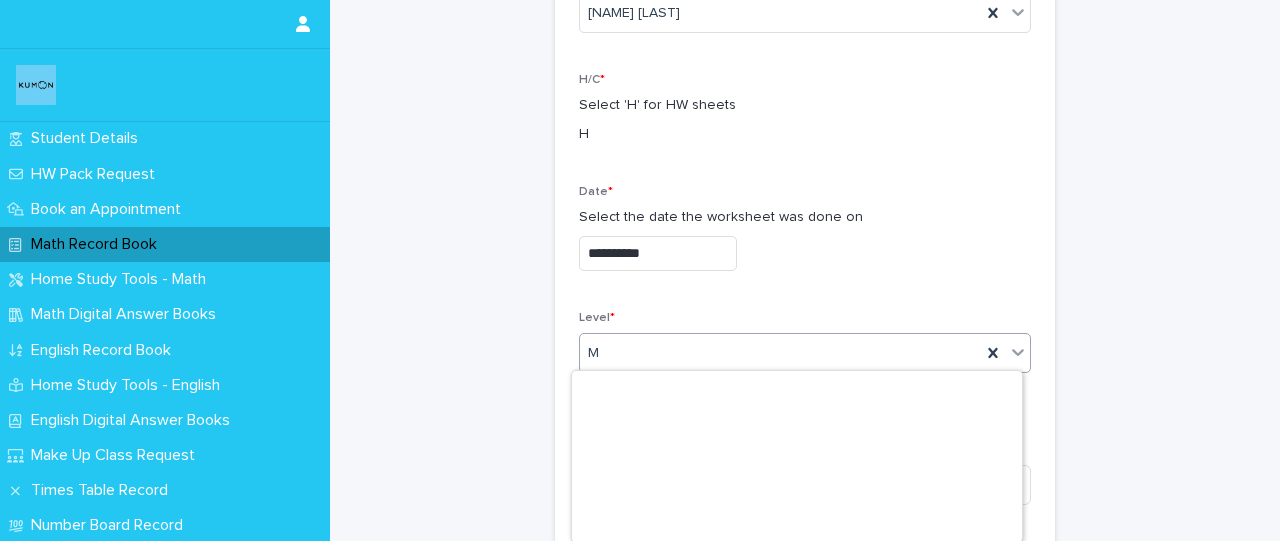 scroll, scrollTop: 470, scrollLeft: 0, axis: vertical 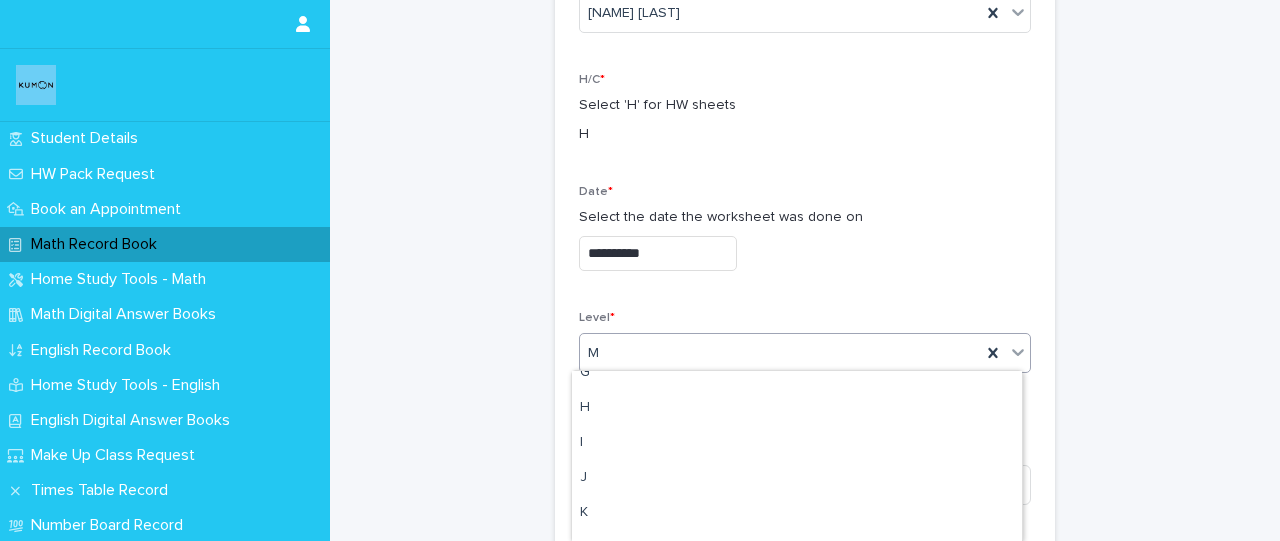 click on "**********" at bounding box center (805, 1011) 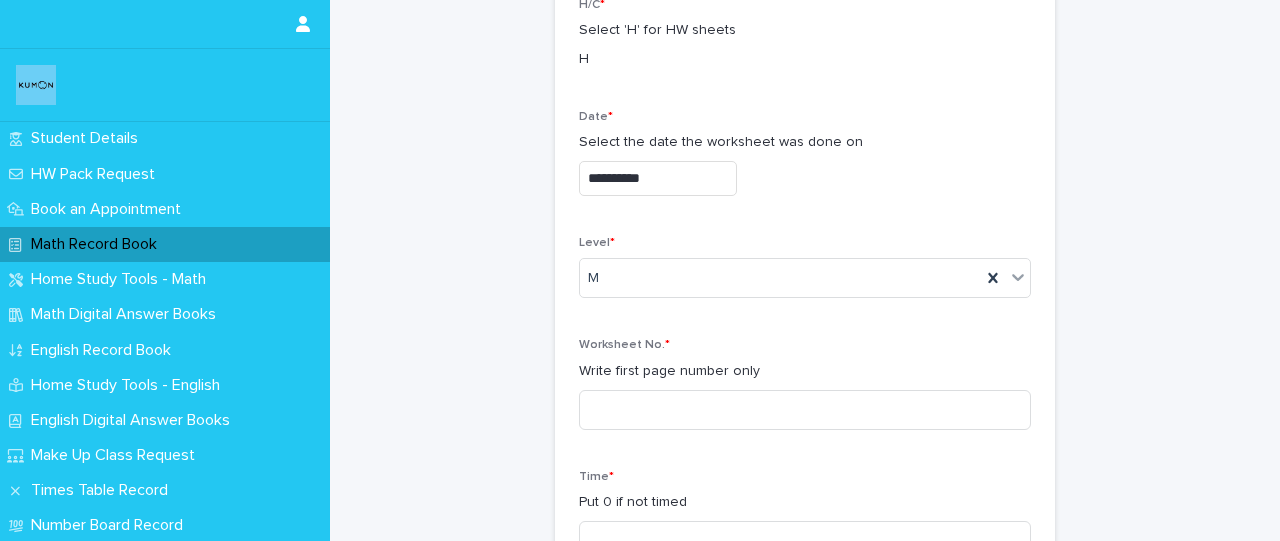 scroll, scrollTop: 258, scrollLeft: 0, axis: vertical 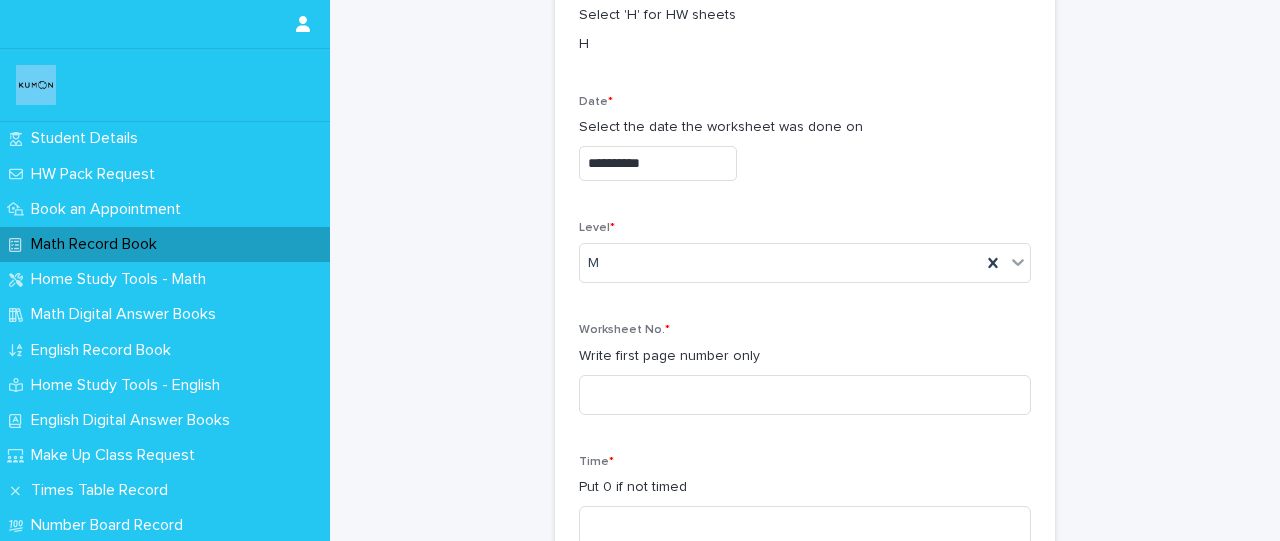 click on "Write first page number only" at bounding box center (805, 356) 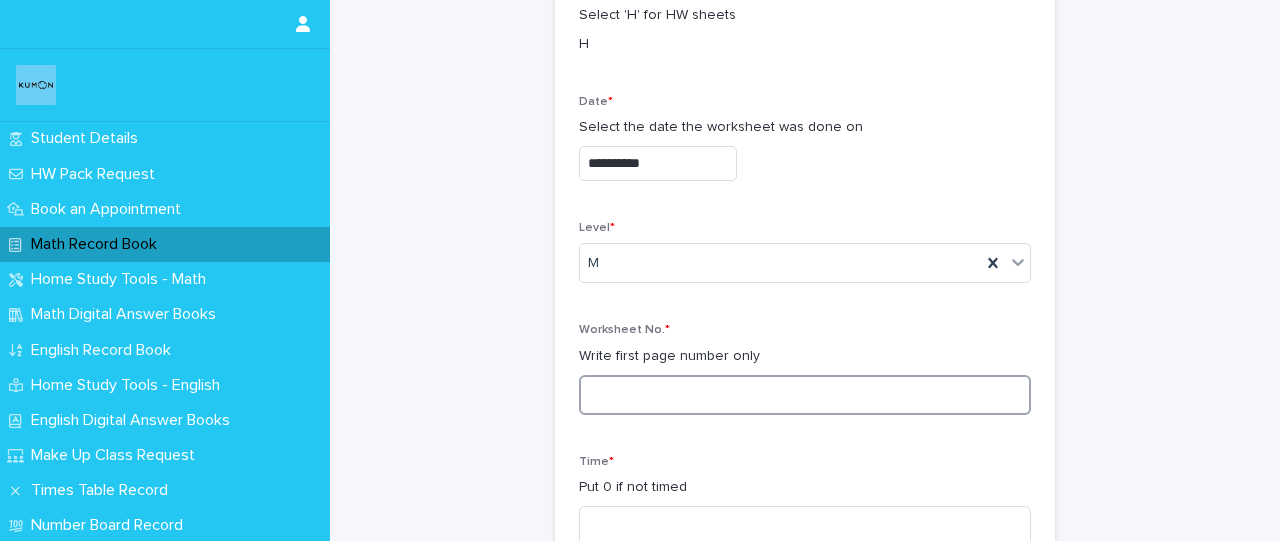 click at bounding box center [805, 395] 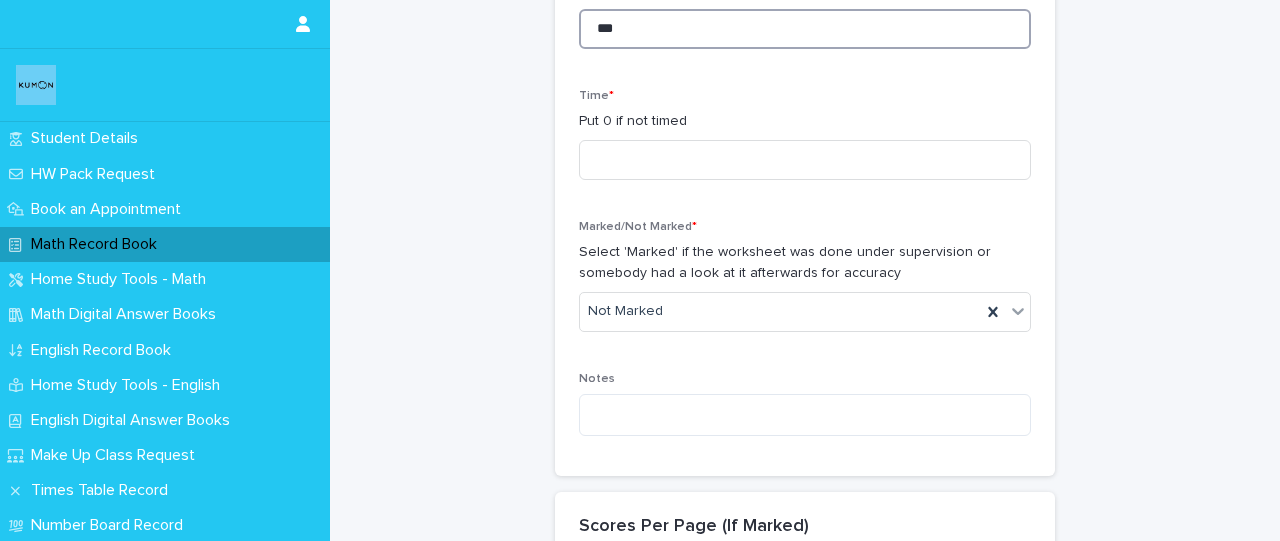 scroll, scrollTop: 410, scrollLeft: 0, axis: vertical 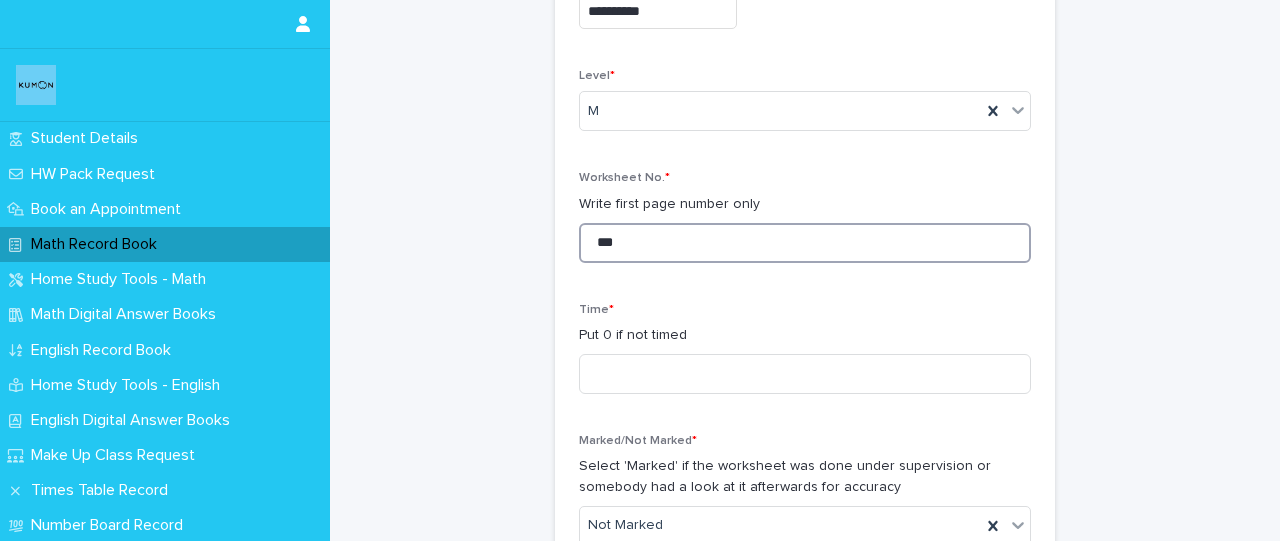 type on "***" 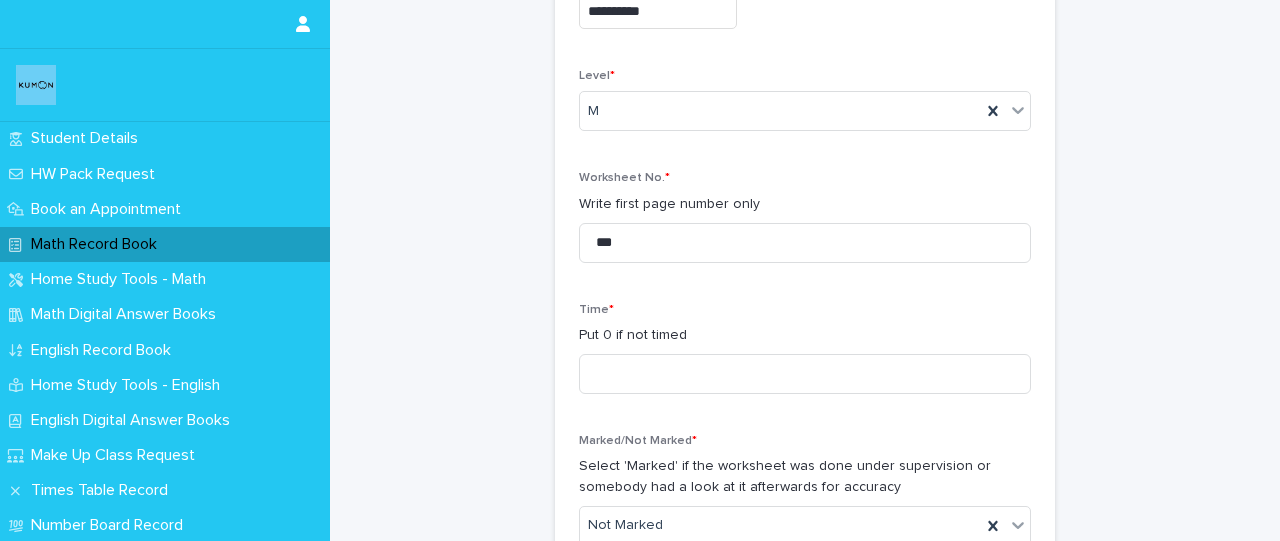 click on "**********" at bounding box center (805, 769) 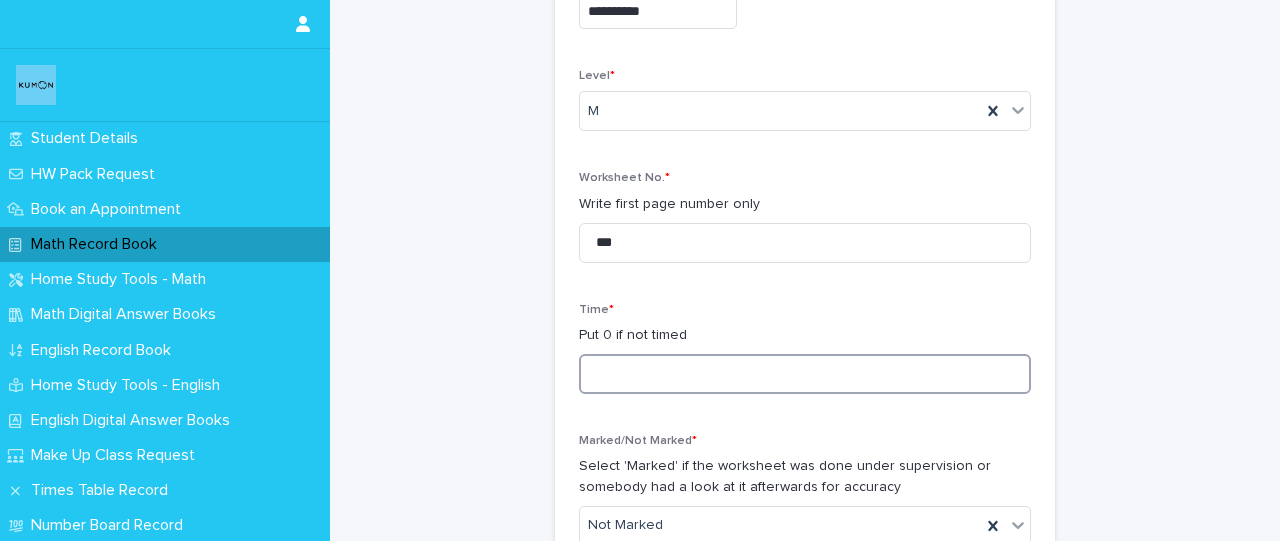 click at bounding box center (805, 374) 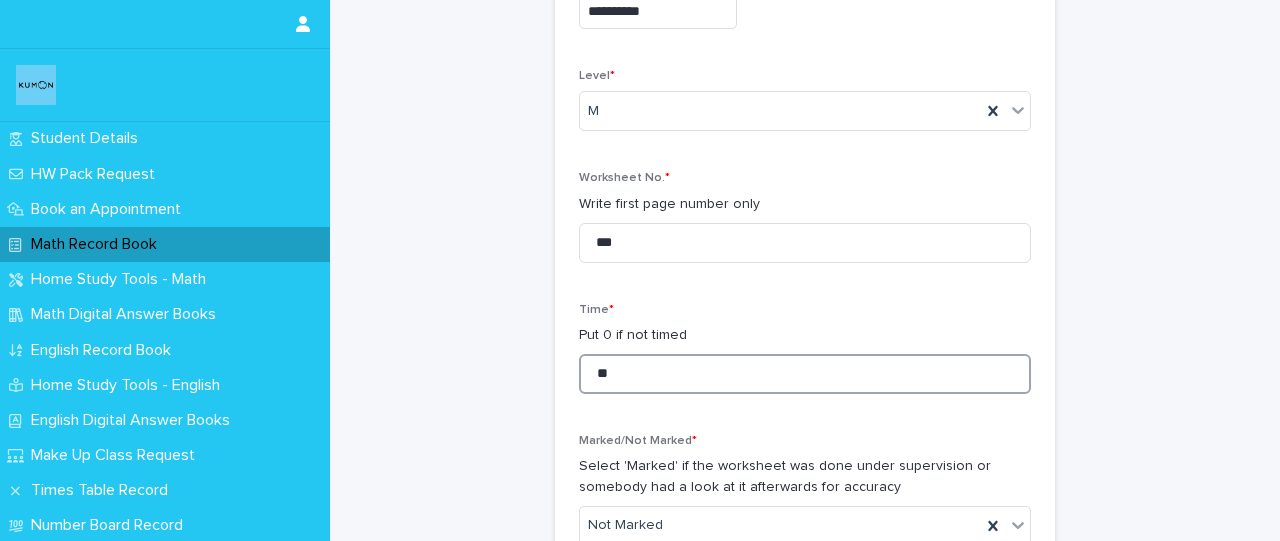type on "*" 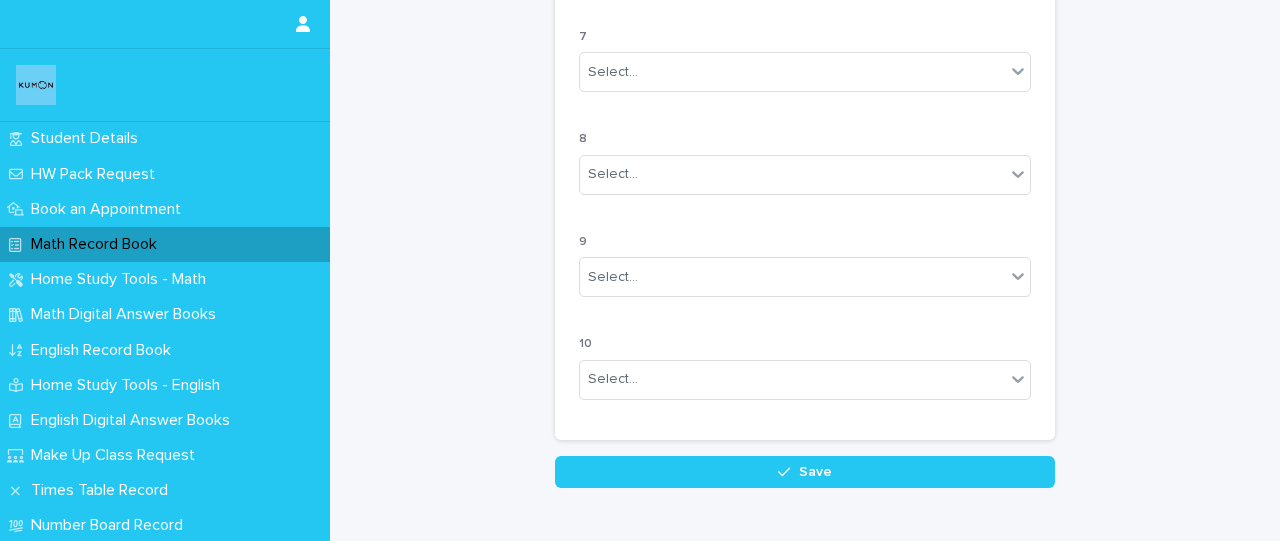 scroll, scrollTop: 1962, scrollLeft: 0, axis: vertical 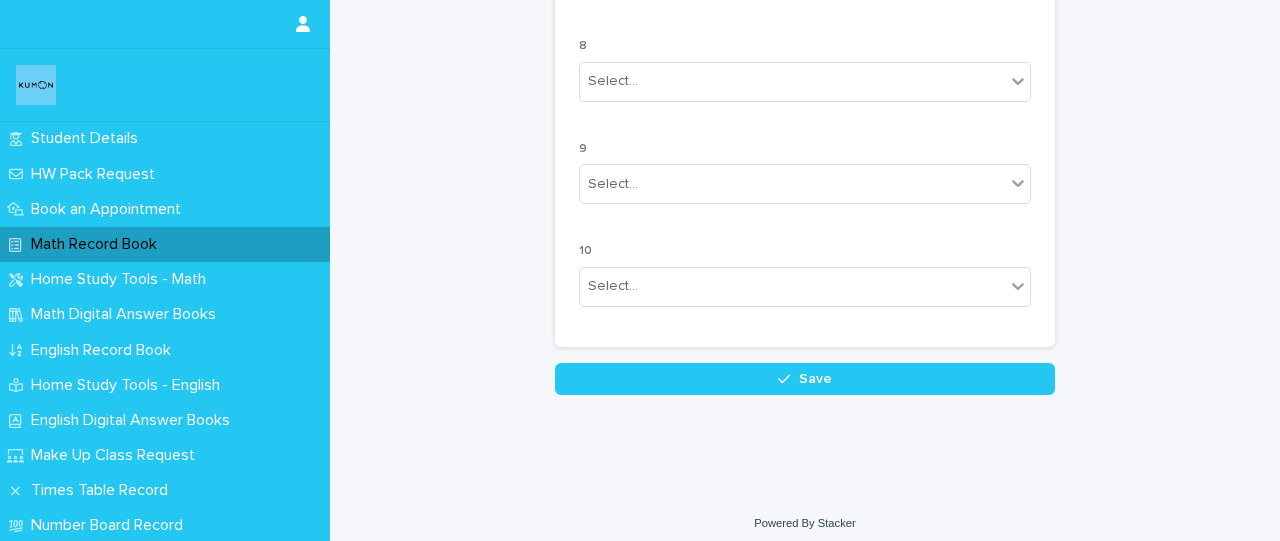 type on "**" 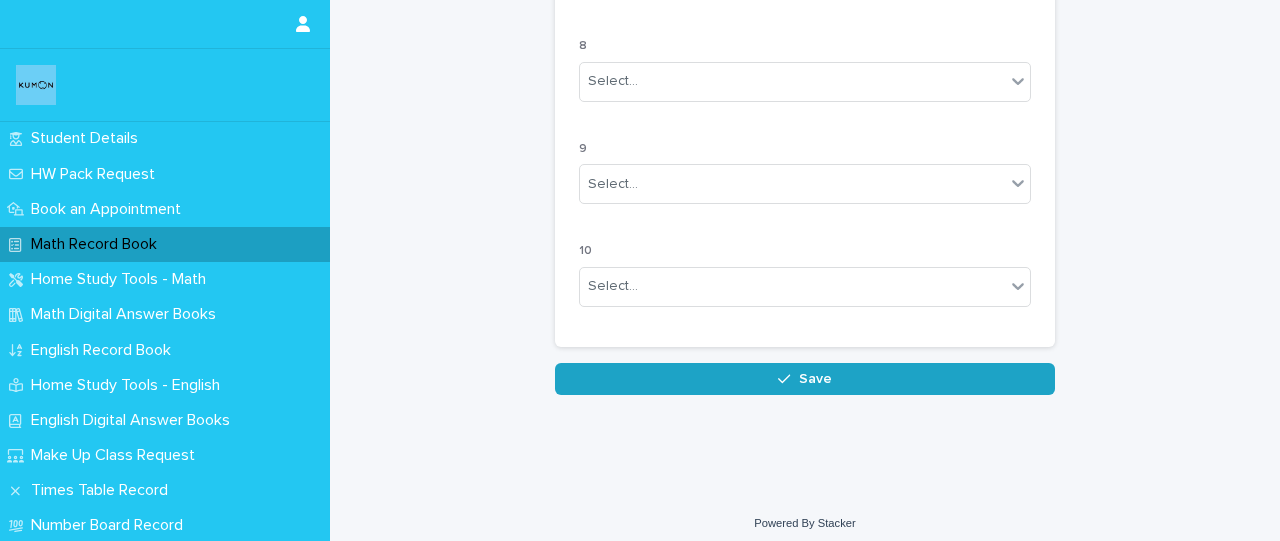 click on "Save" at bounding box center [805, 379] 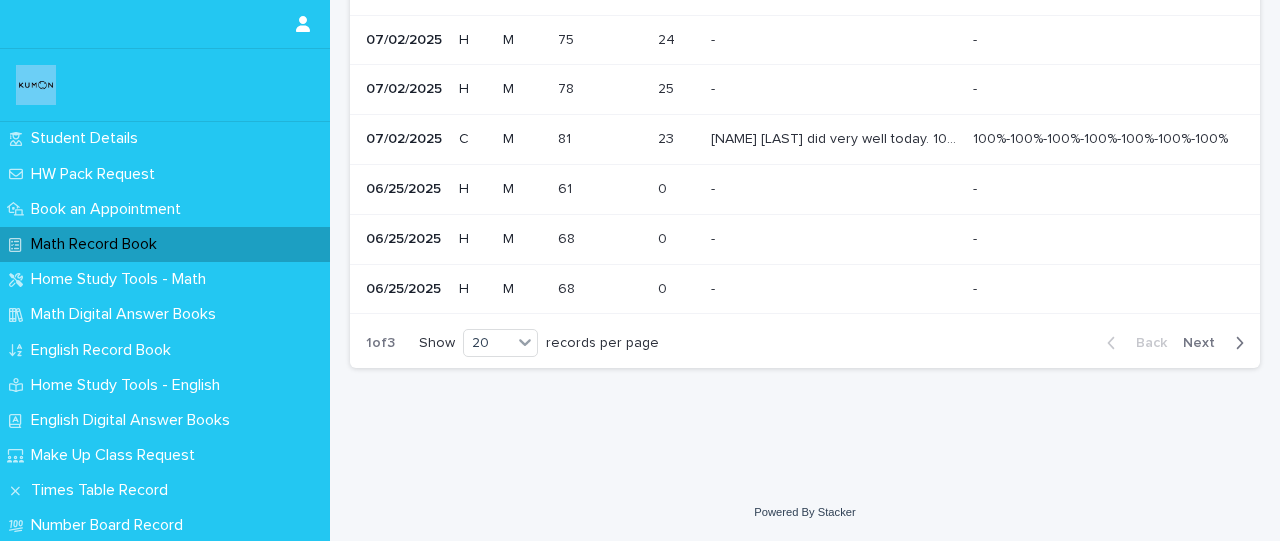 scroll, scrollTop: 0, scrollLeft: 0, axis: both 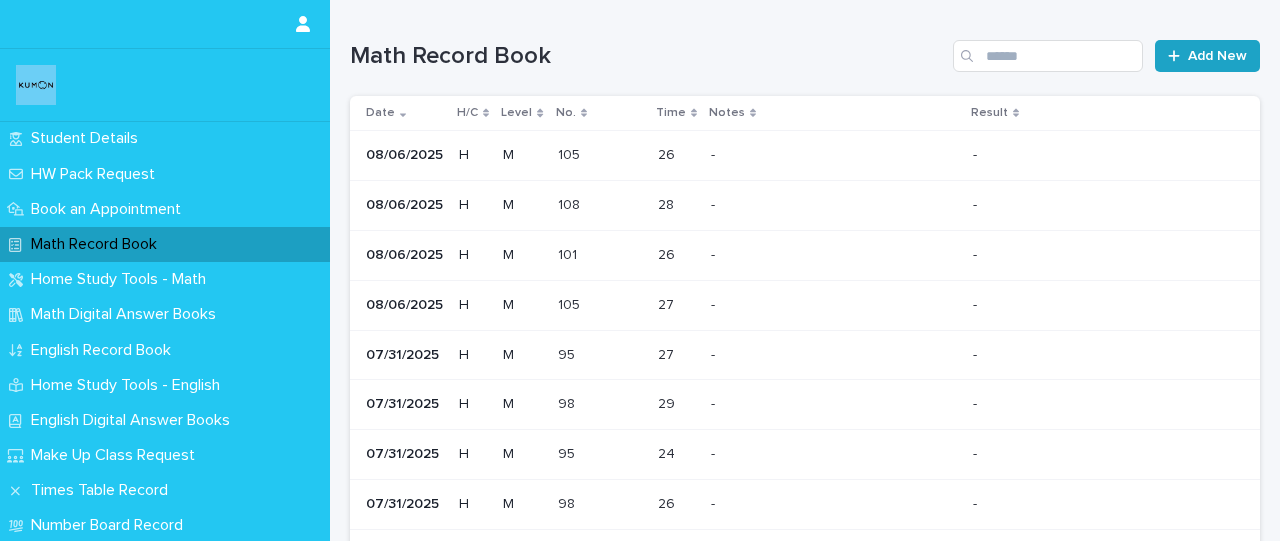click on "Add New" at bounding box center [1217, 56] 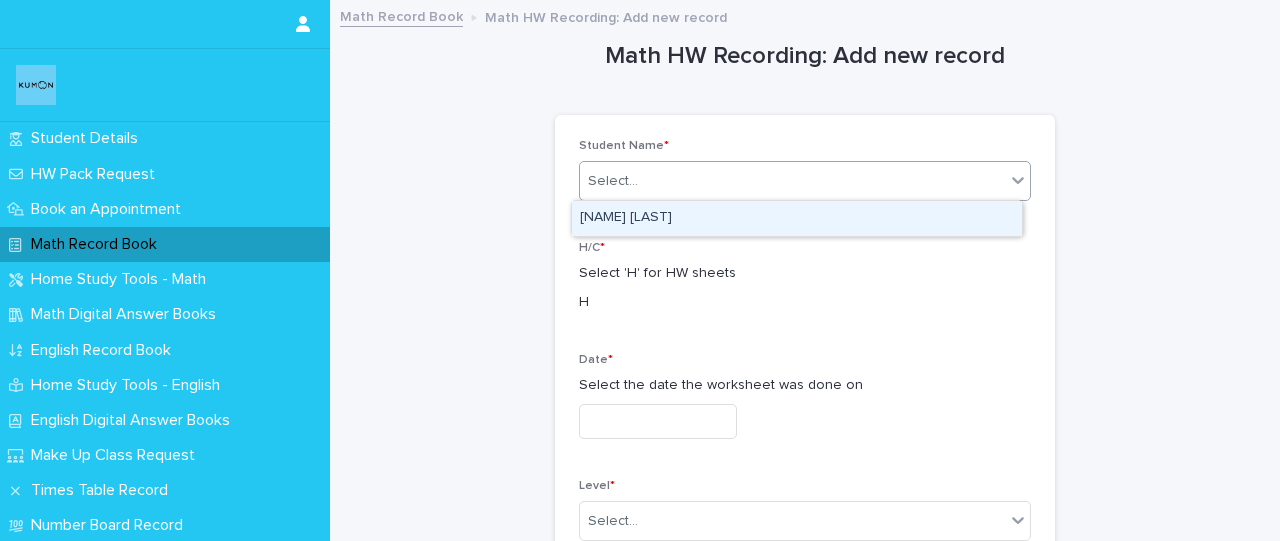 type on "*" 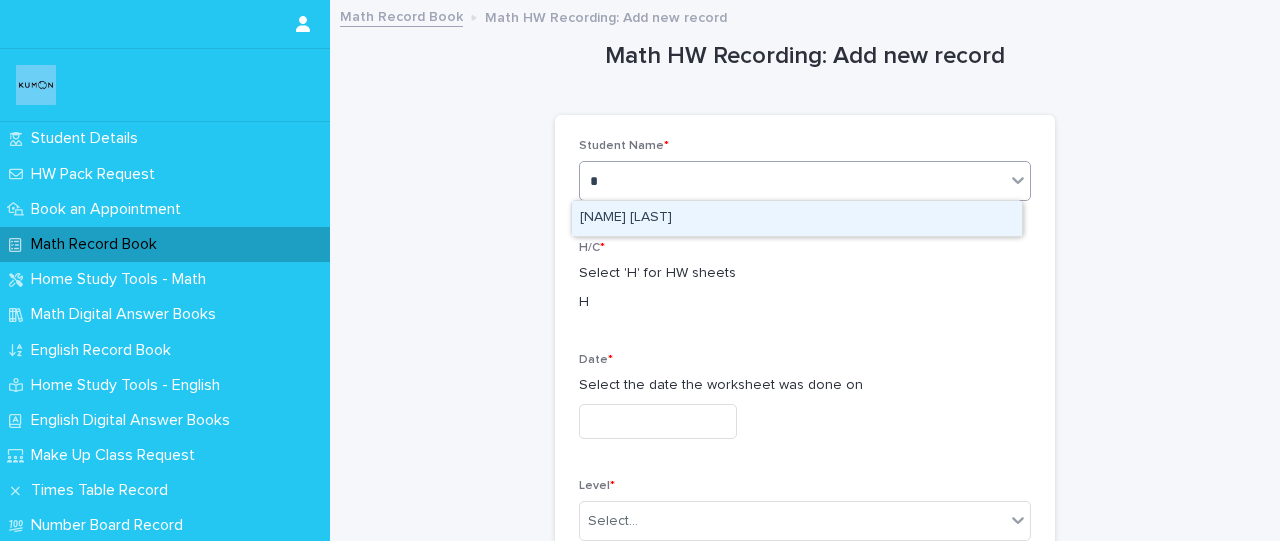 type 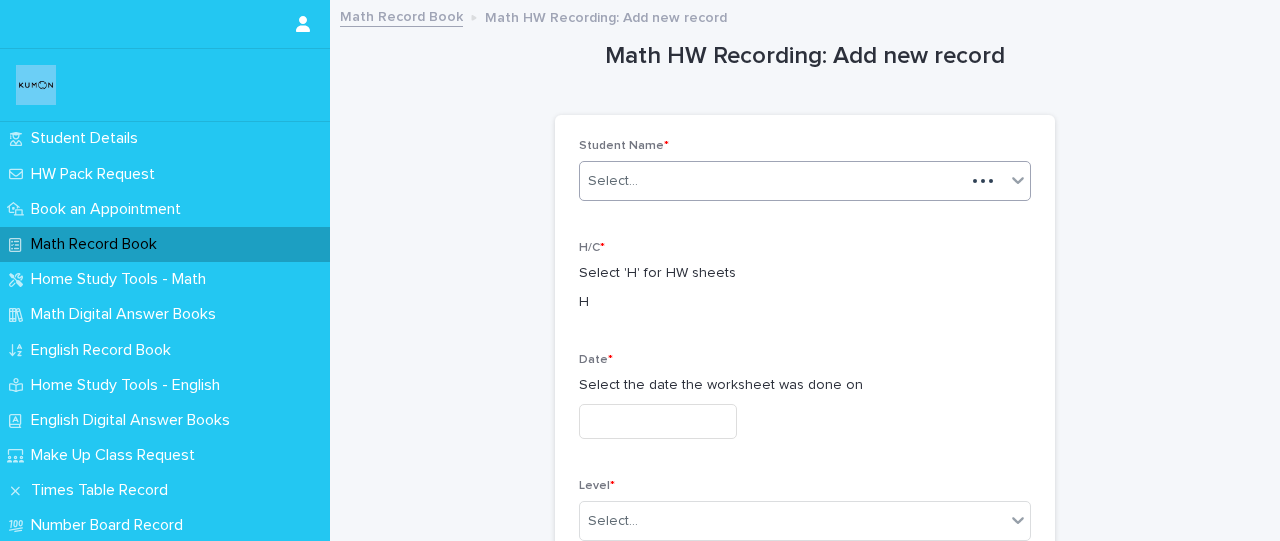 click at bounding box center (658, 421) 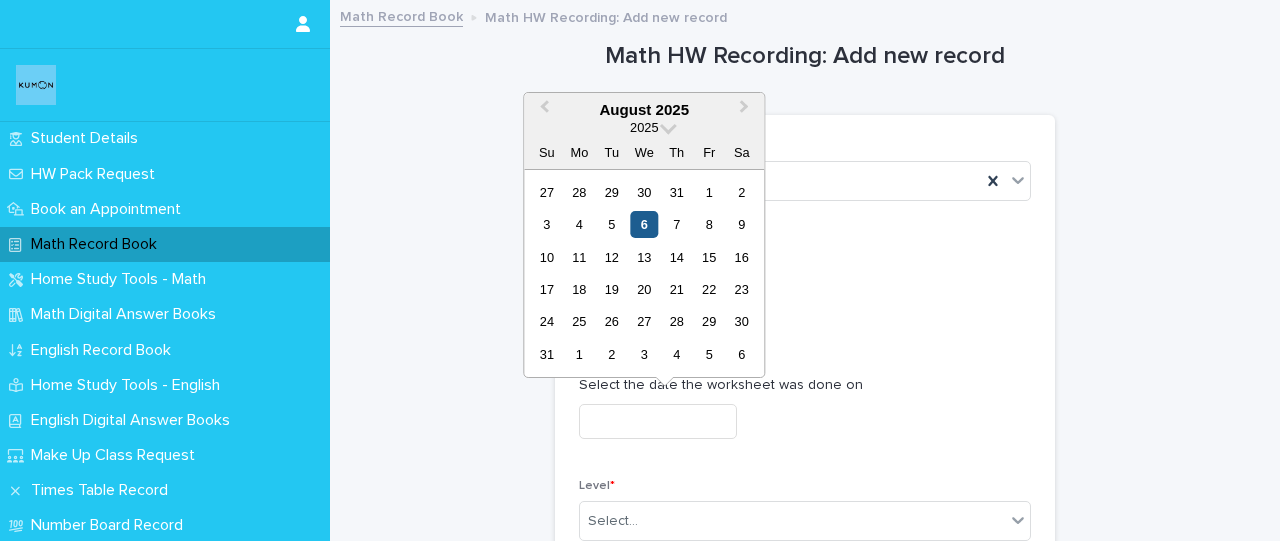 click on "6" at bounding box center (644, 224) 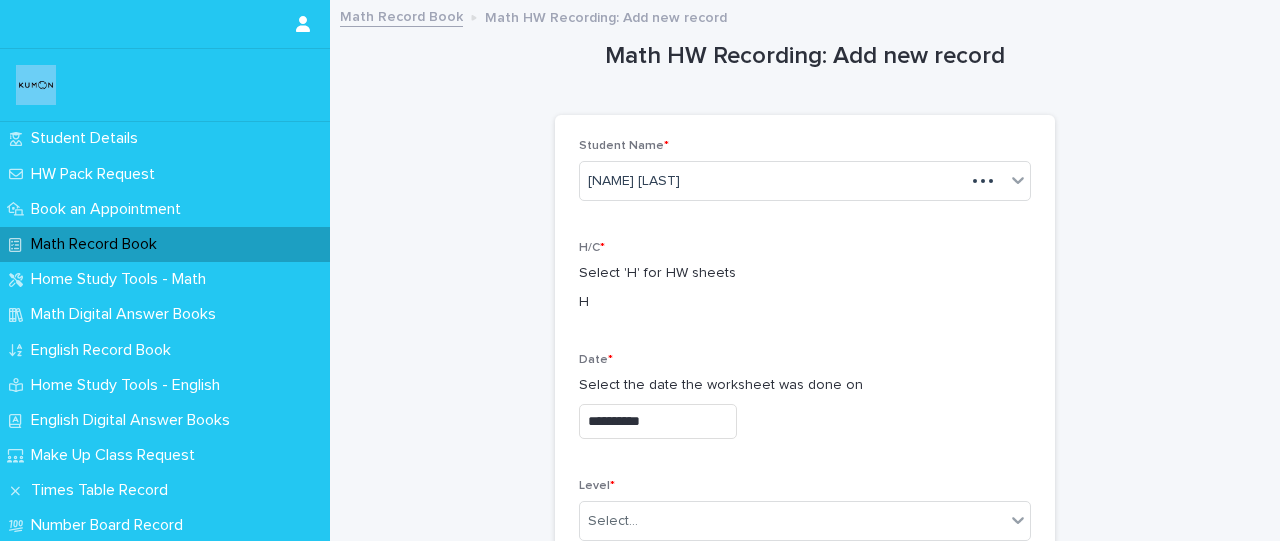 scroll, scrollTop: 254, scrollLeft: 0, axis: vertical 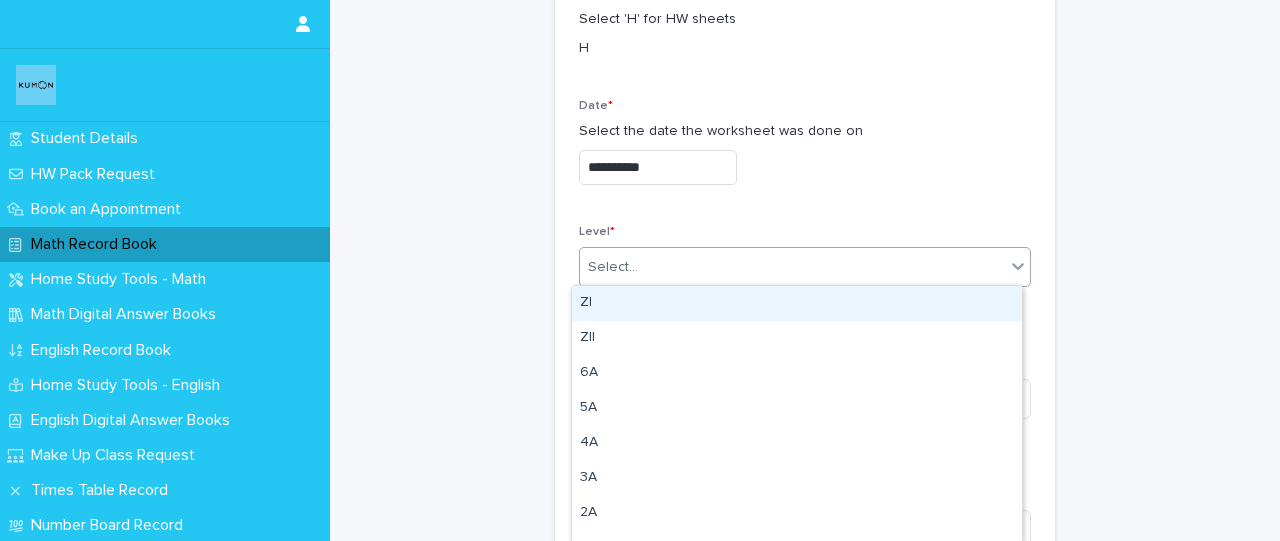 type on "*" 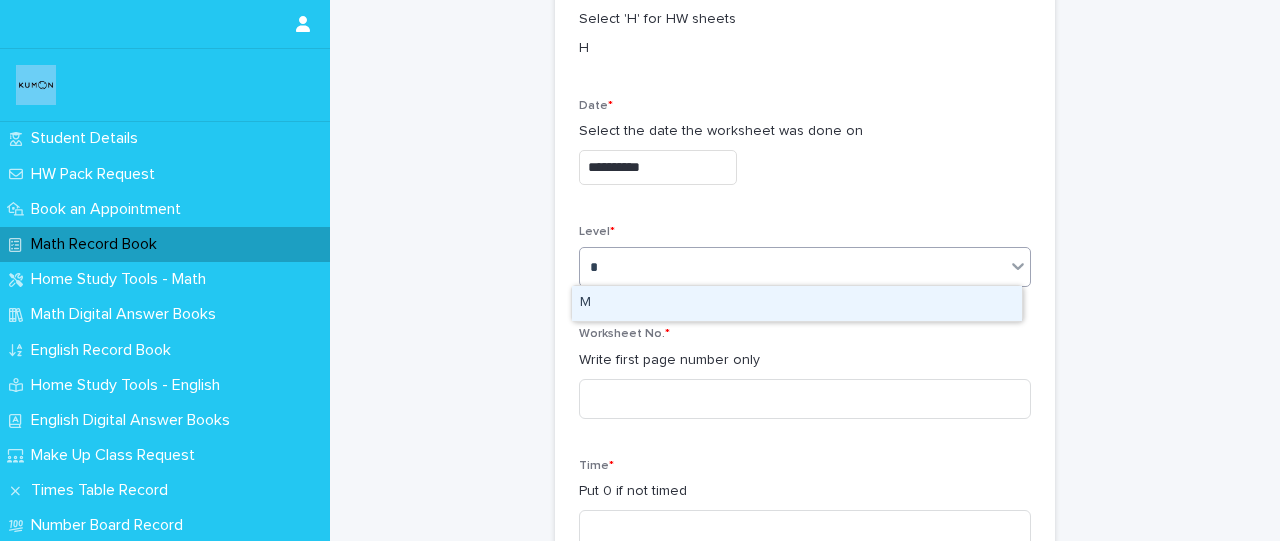 click on "M" at bounding box center [797, 303] 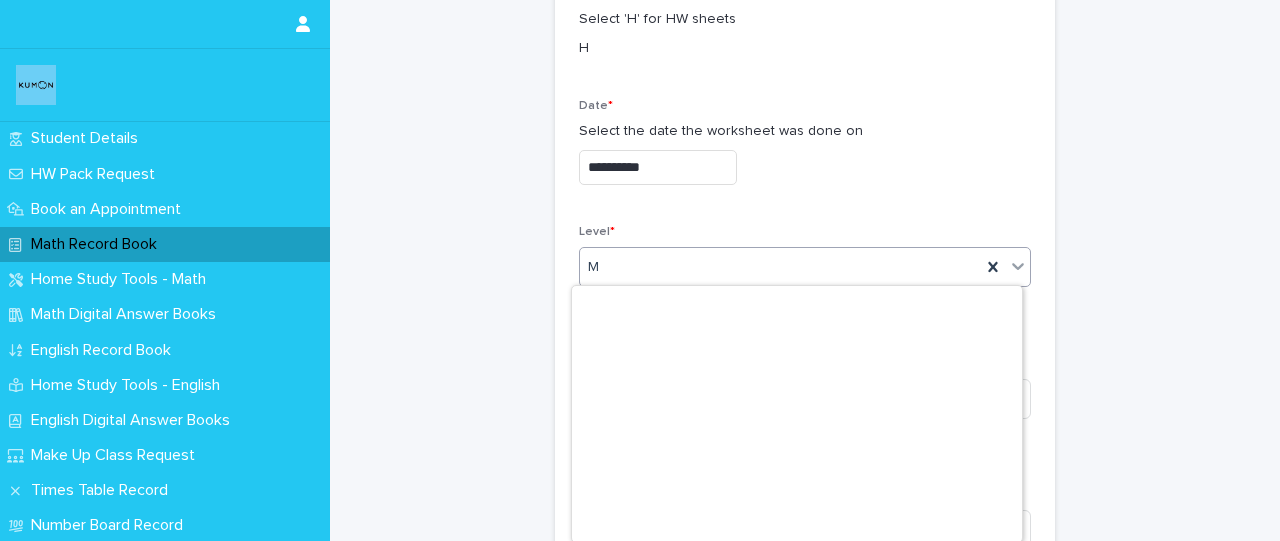 scroll, scrollTop: 470, scrollLeft: 0, axis: vertical 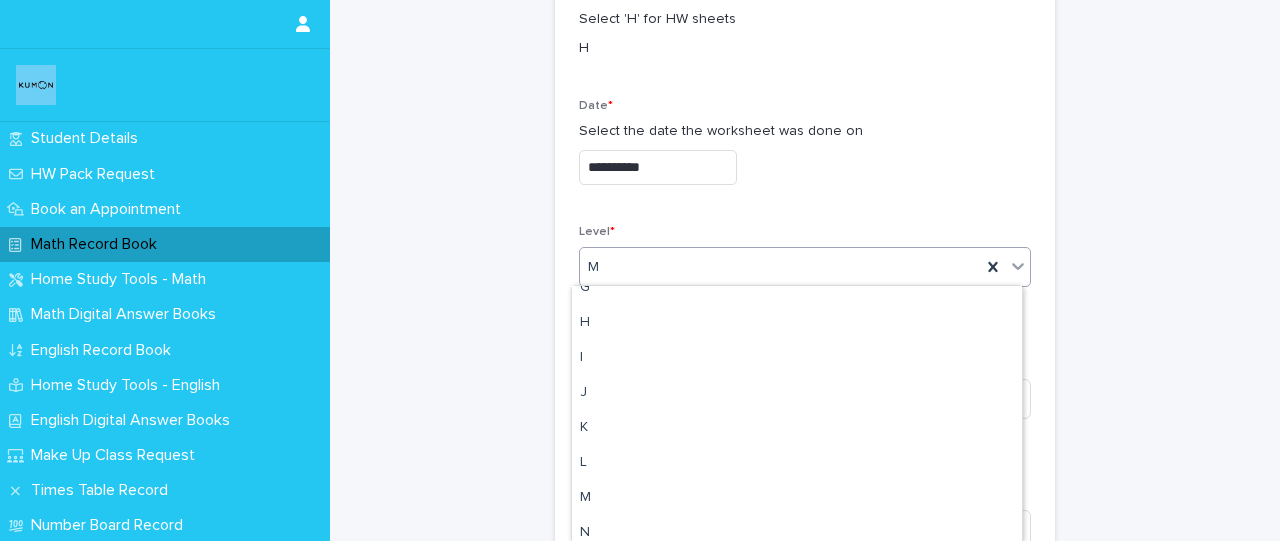 click on "**********" at bounding box center [805, 925] 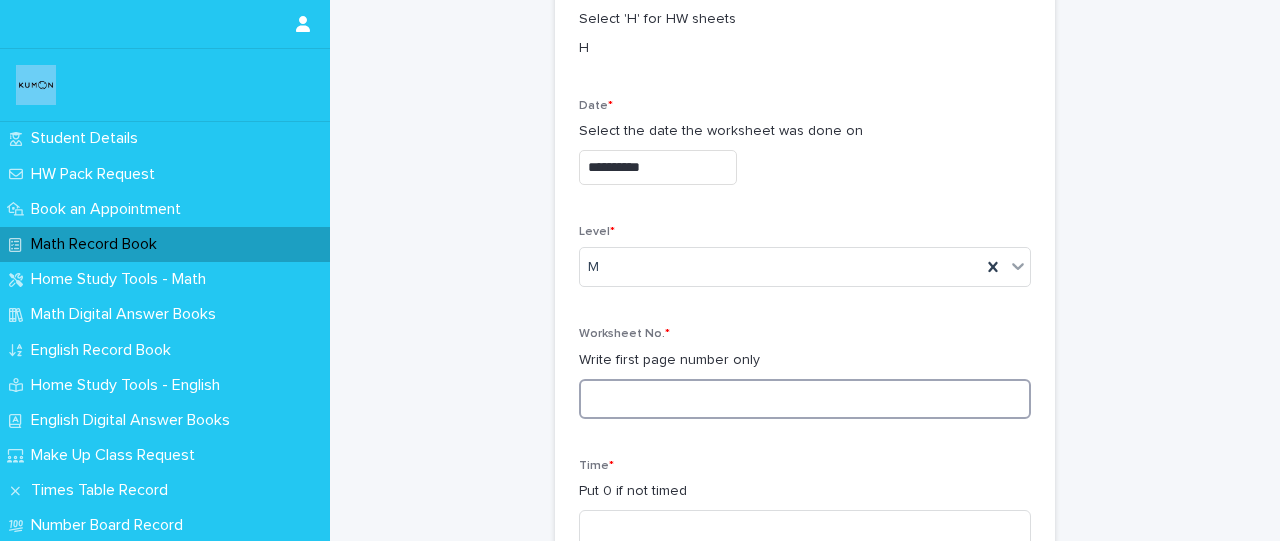 click at bounding box center [805, 399] 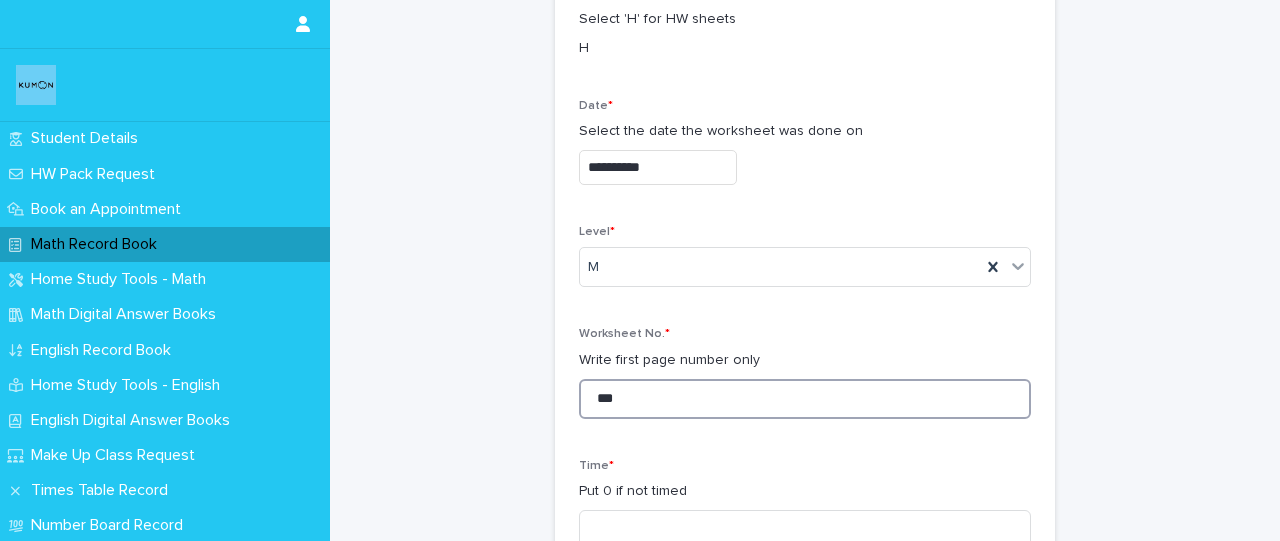 scroll, scrollTop: 398, scrollLeft: 0, axis: vertical 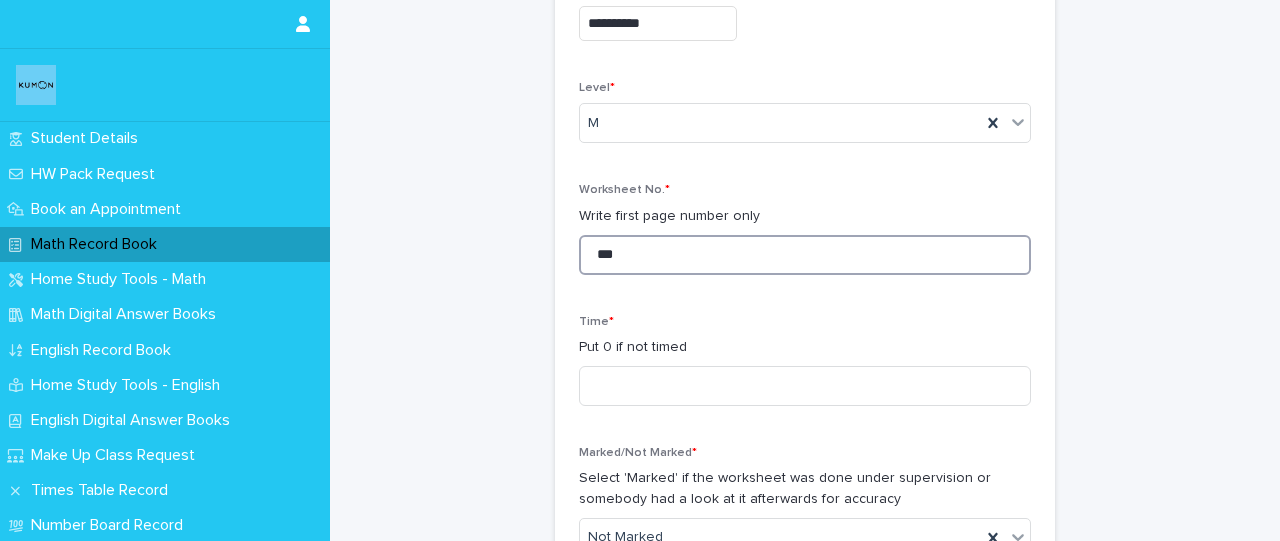 type on "***" 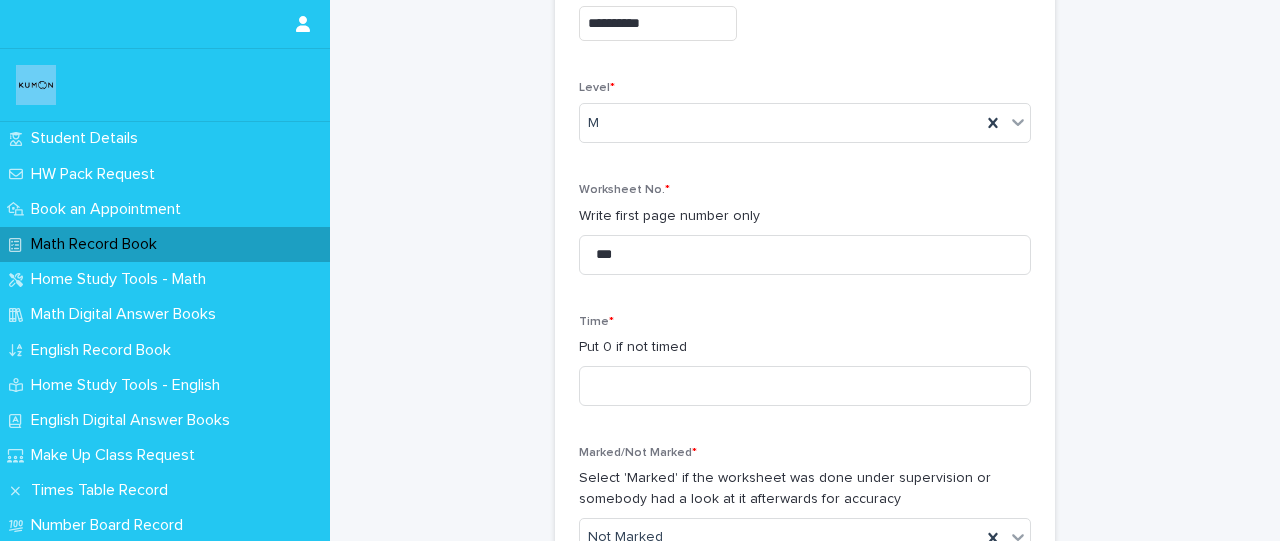 click on "Time * Put 0 if not timed" at bounding box center (805, 368) 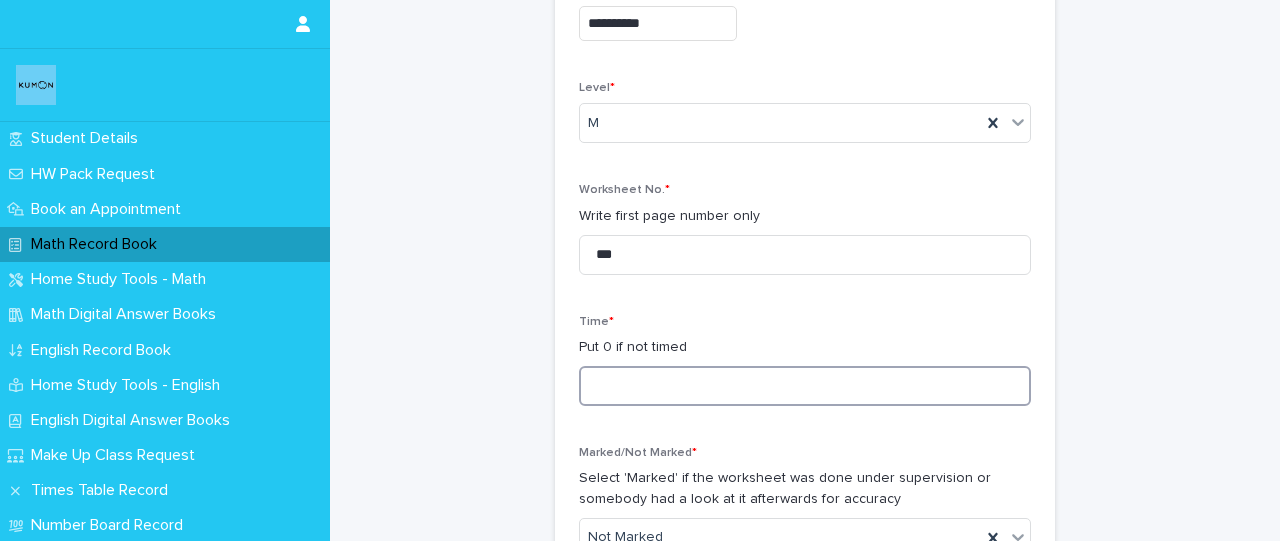 click at bounding box center (805, 386) 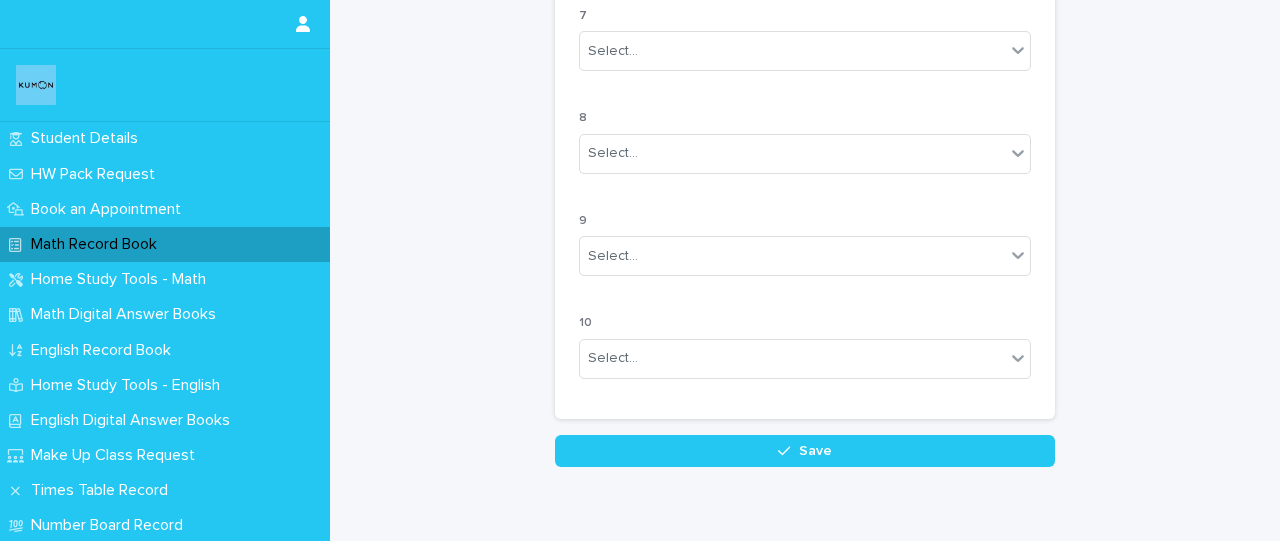 scroll, scrollTop: 1962, scrollLeft: 0, axis: vertical 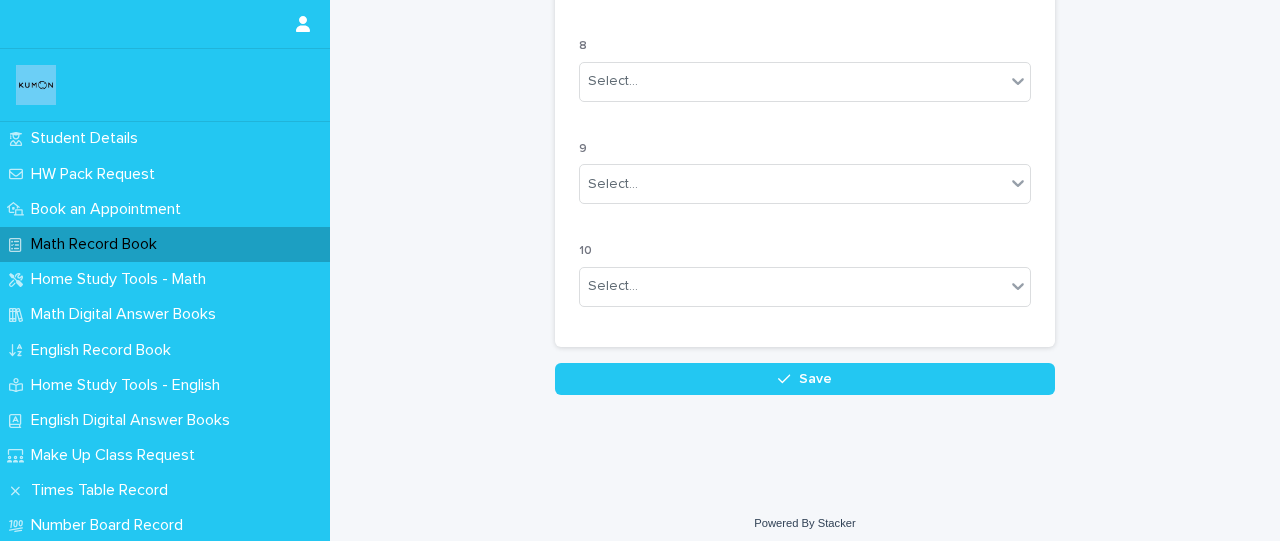 type on "**" 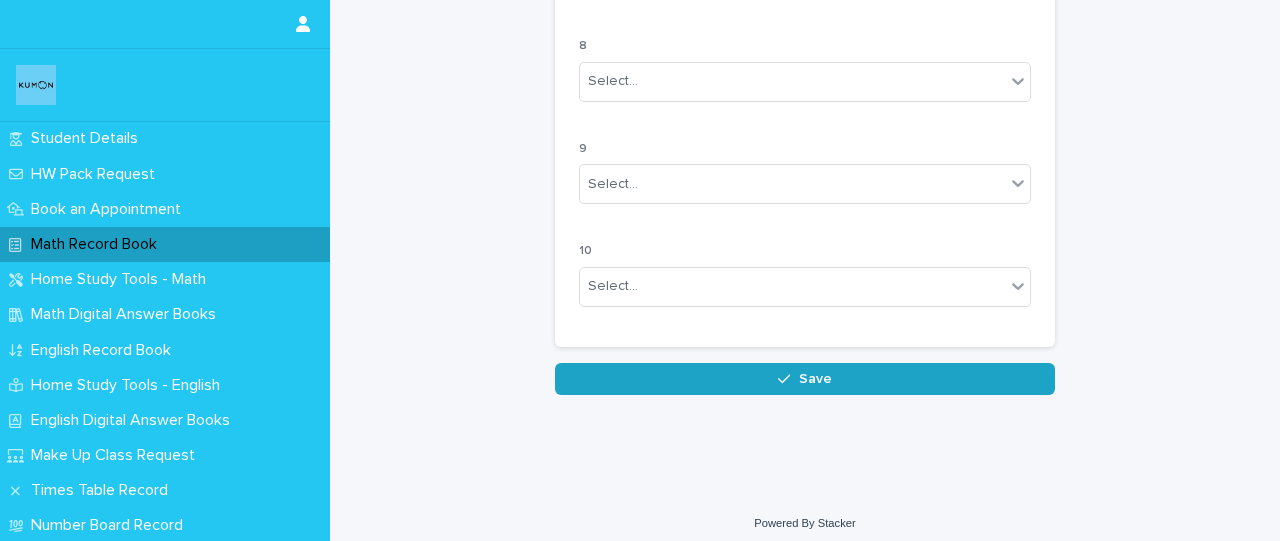 click on "Save" at bounding box center [805, 379] 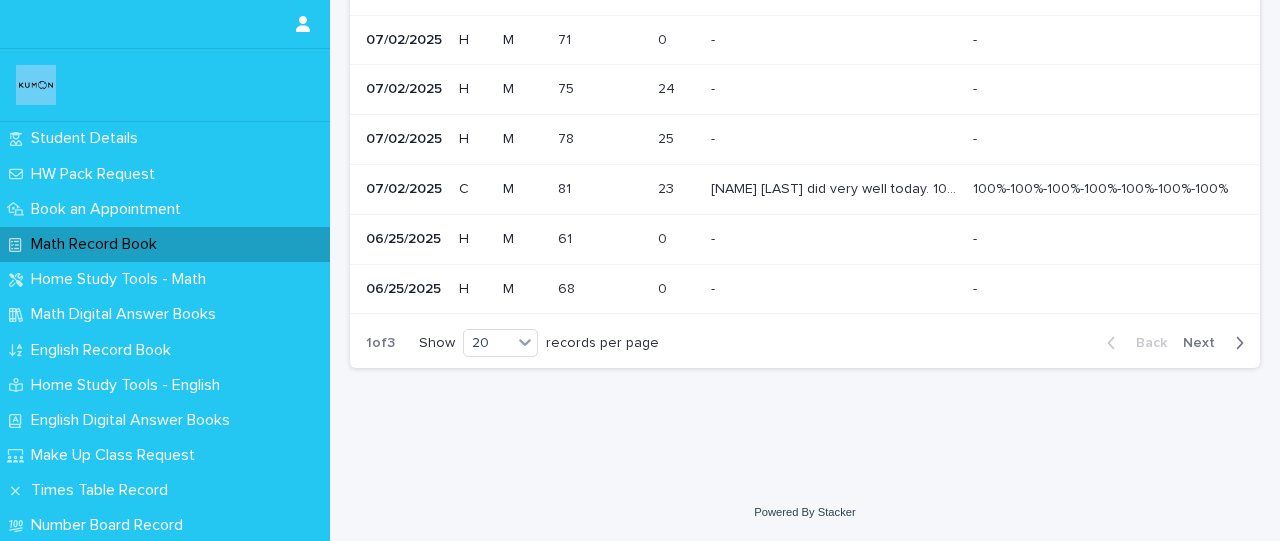 scroll, scrollTop: 0, scrollLeft: 0, axis: both 